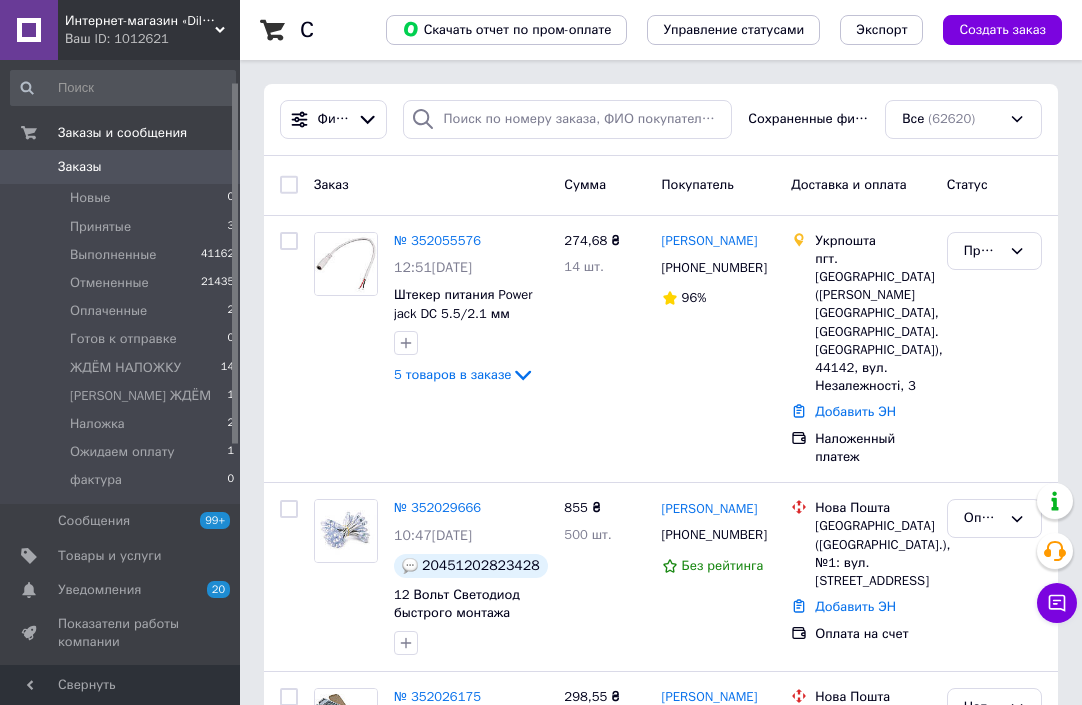 scroll, scrollTop: 0, scrollLeft: 0, axis: both 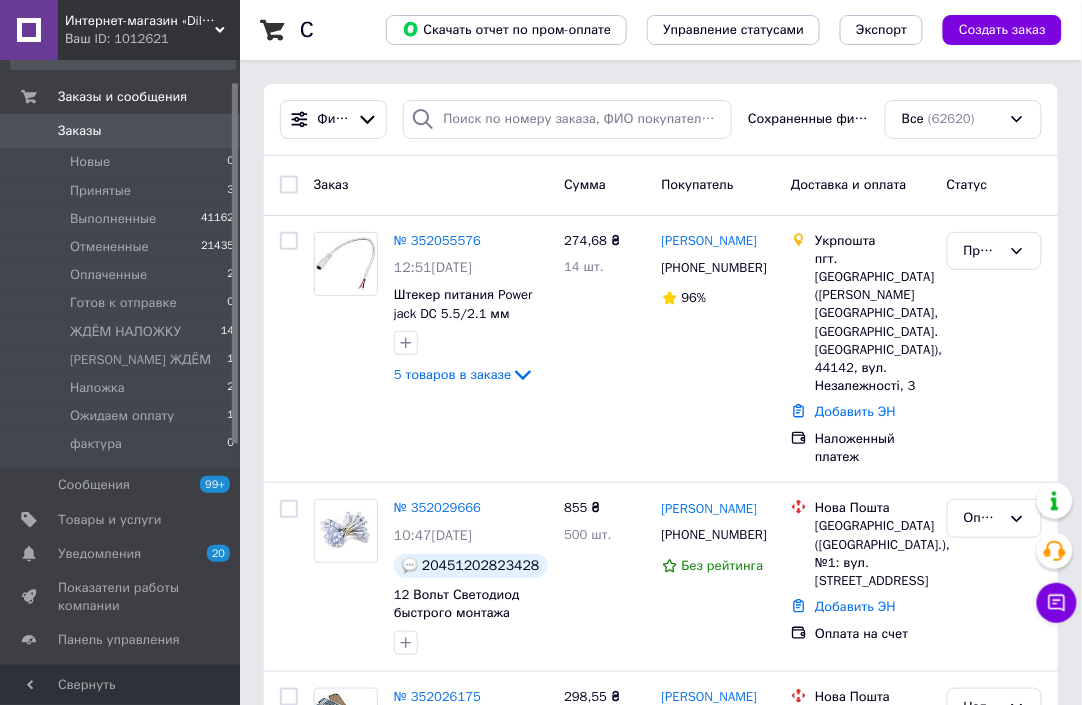 click on "Заказы" at bounding box center [80, 131] 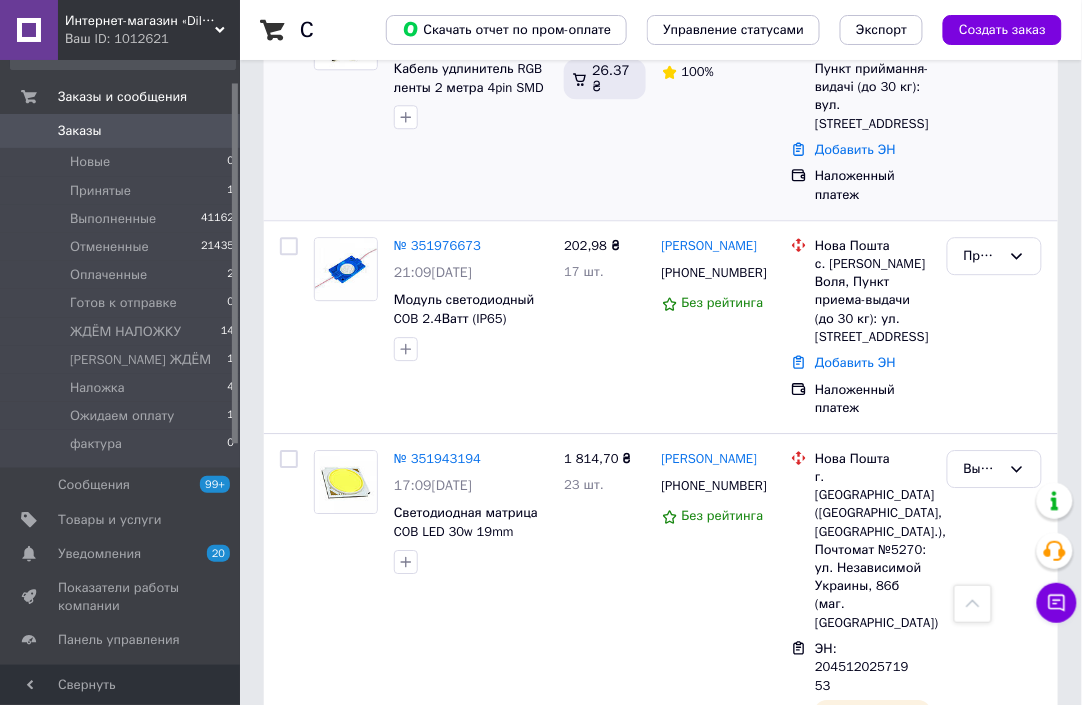 scroll, scrollTop: 1070, scrollLeft: 0, axis: vertical 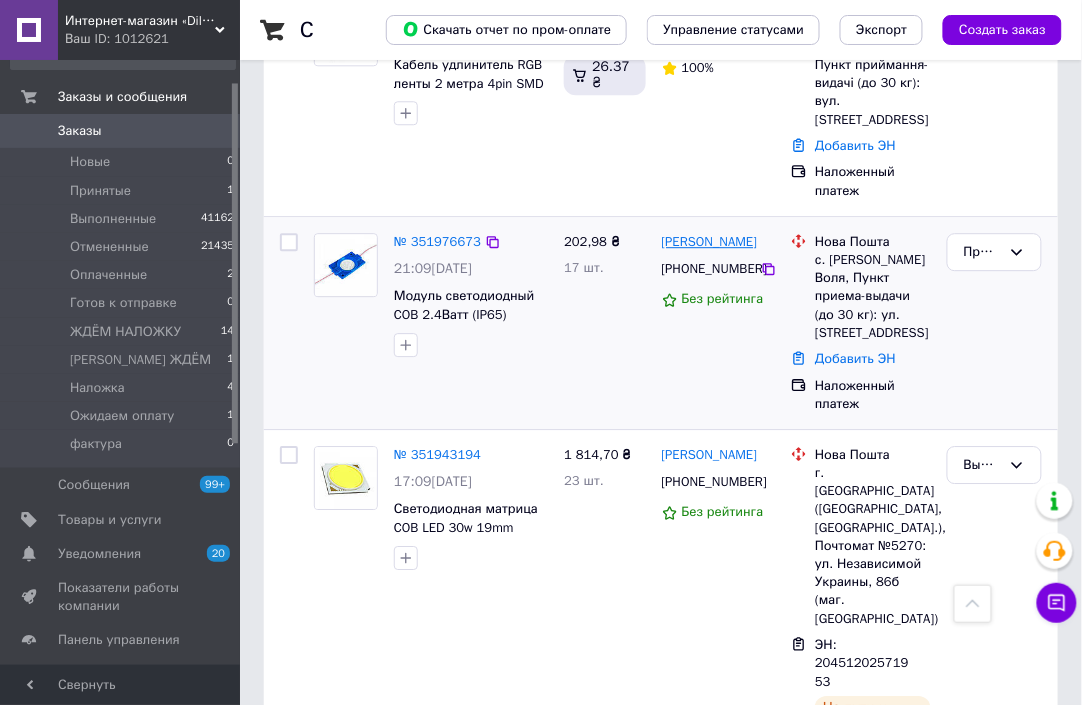 click on "[PERSON_NAME]" at bounding box center (710, 242) 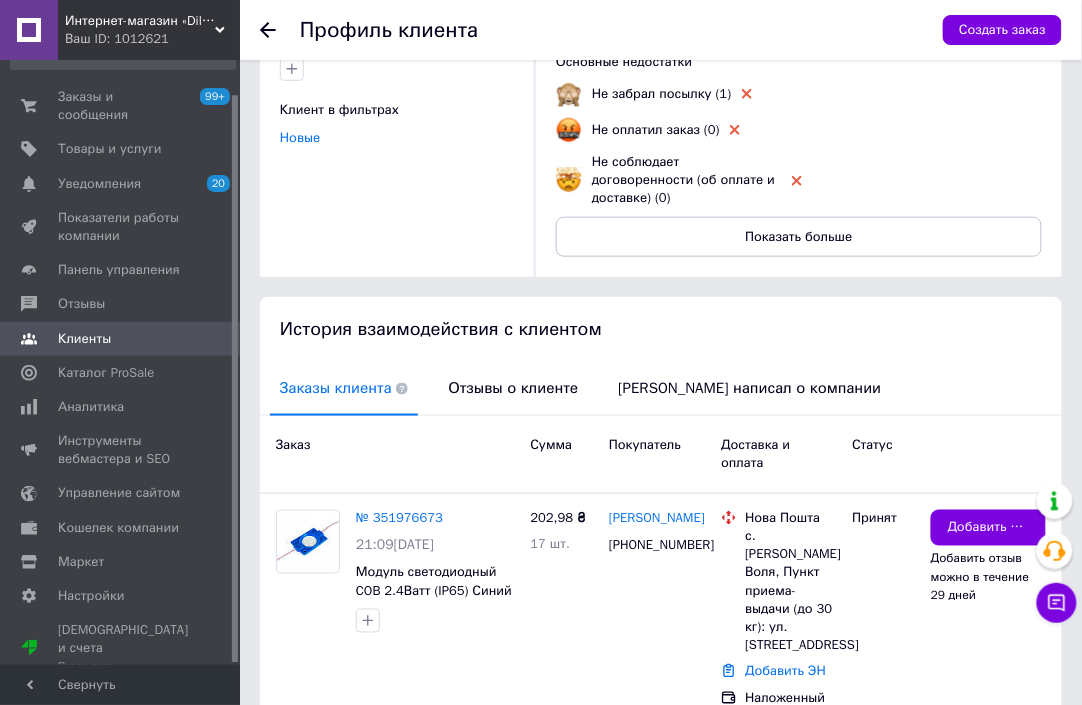 scroll, scrollTop: 411, scrollLeft: 0, axis: vertical 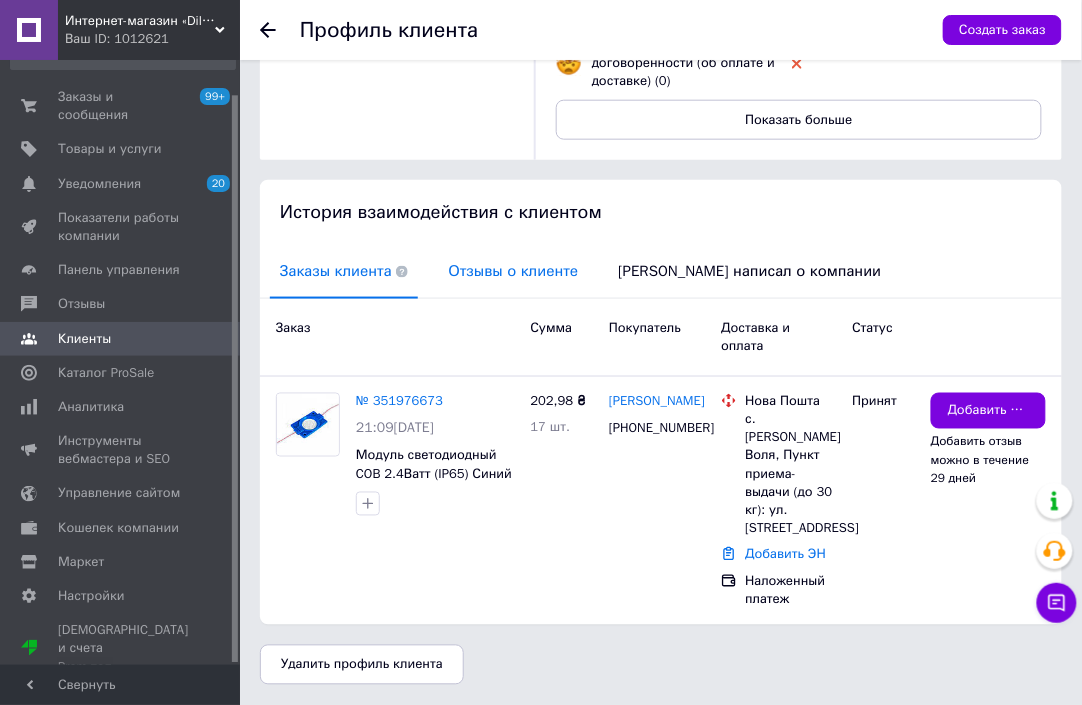 click on "Отзывы о клиенте" at bounding box center (513, 271) 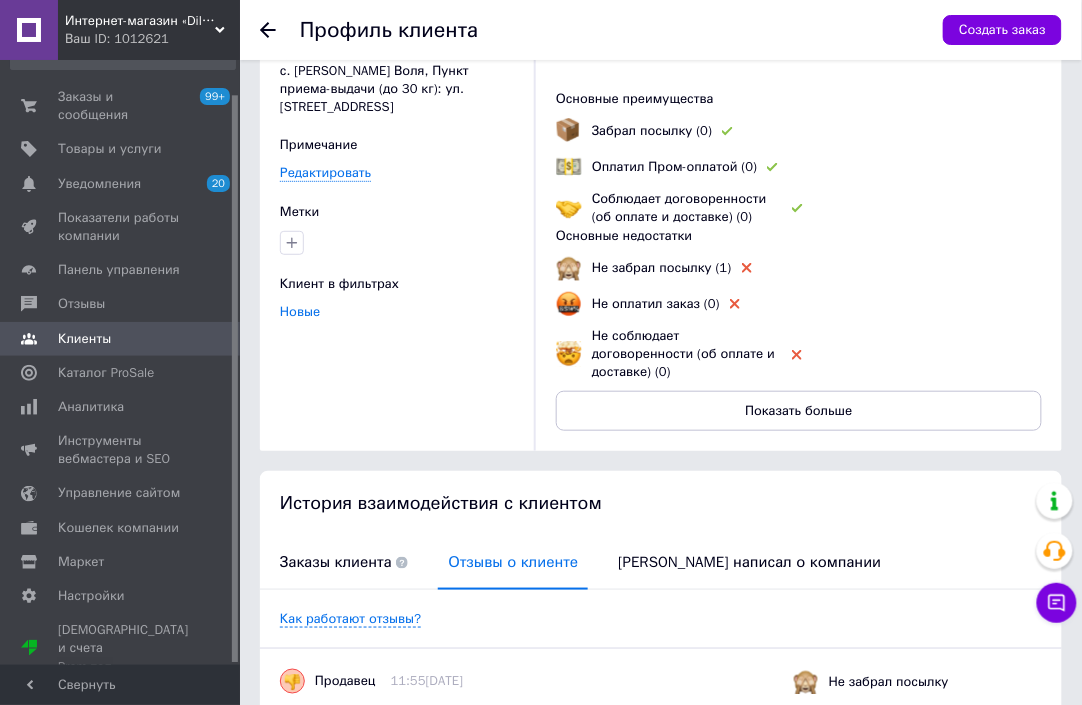 scroll, scrollTop: 0, scrollLeft: 0, axis: both 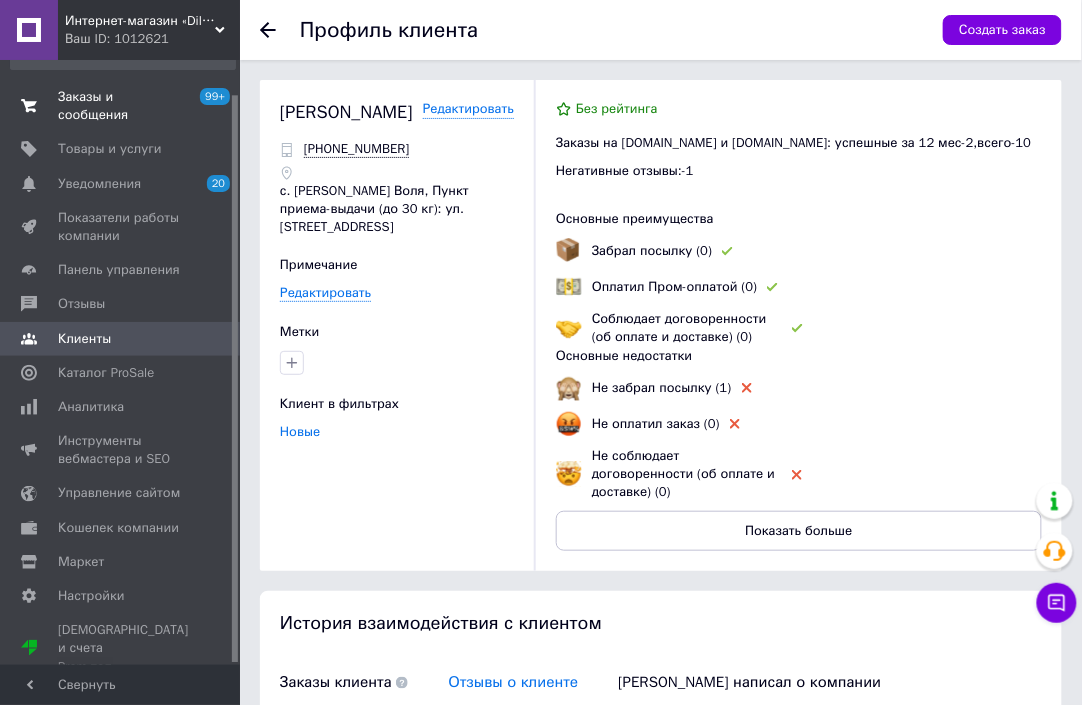 click on "Заказы и сообщения" at bounding box center [121, 106] 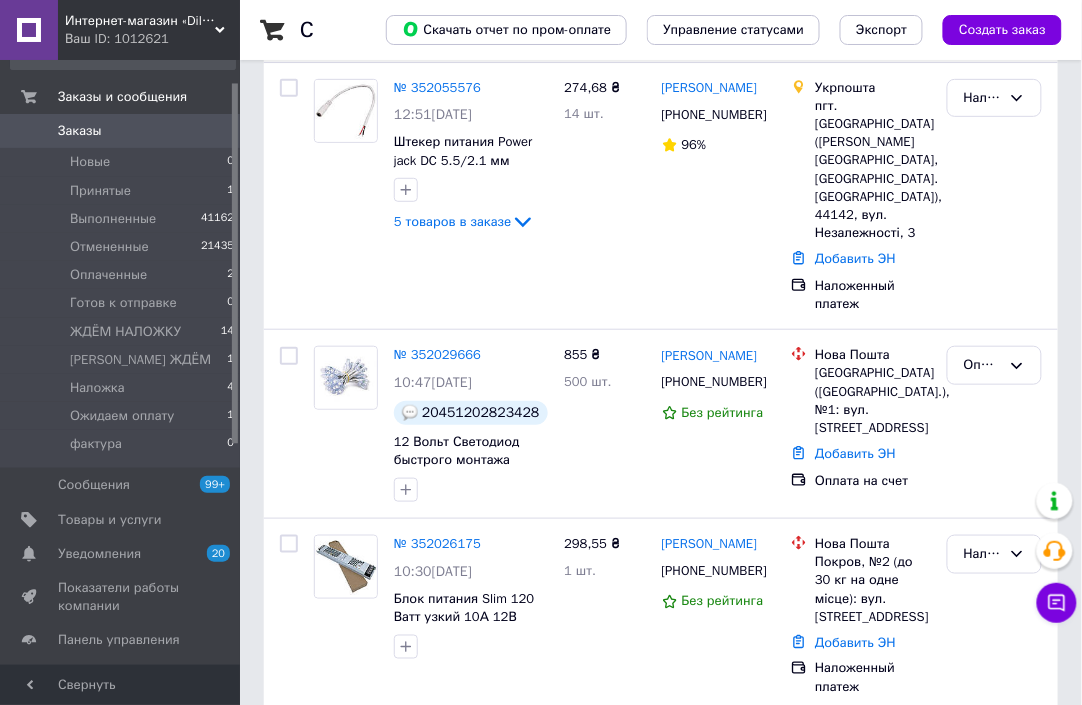 scroll, scrollTop: 154, scrollLeft: 0, axis: vertical 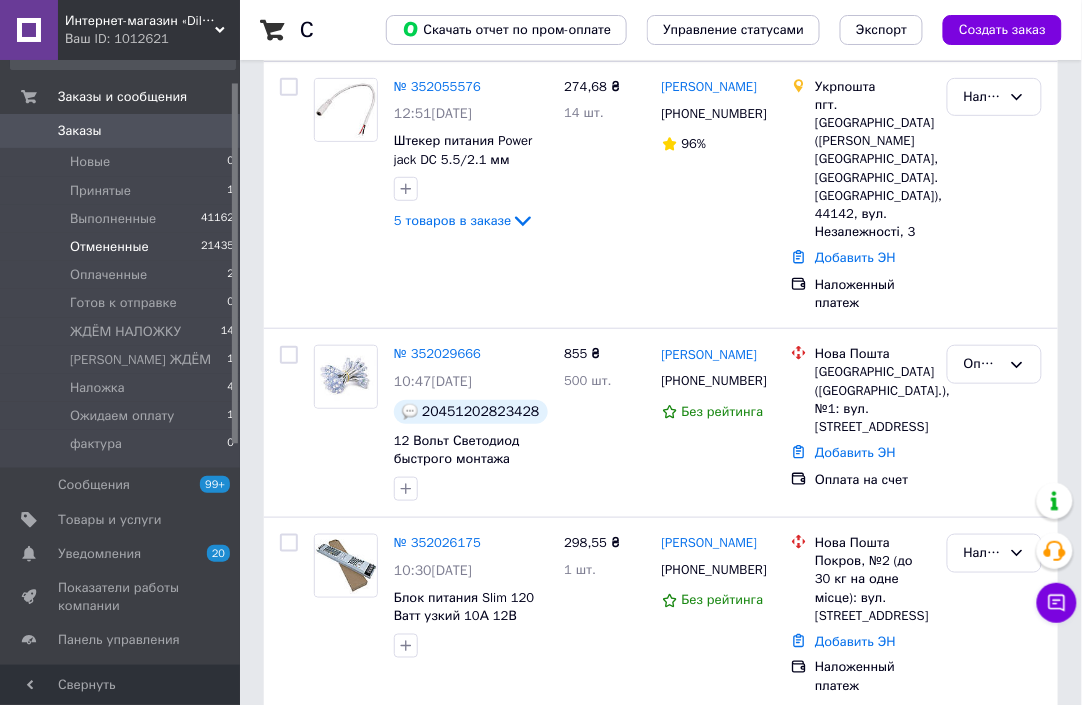 click on "Отмененные" at bounding box center (109, 247) 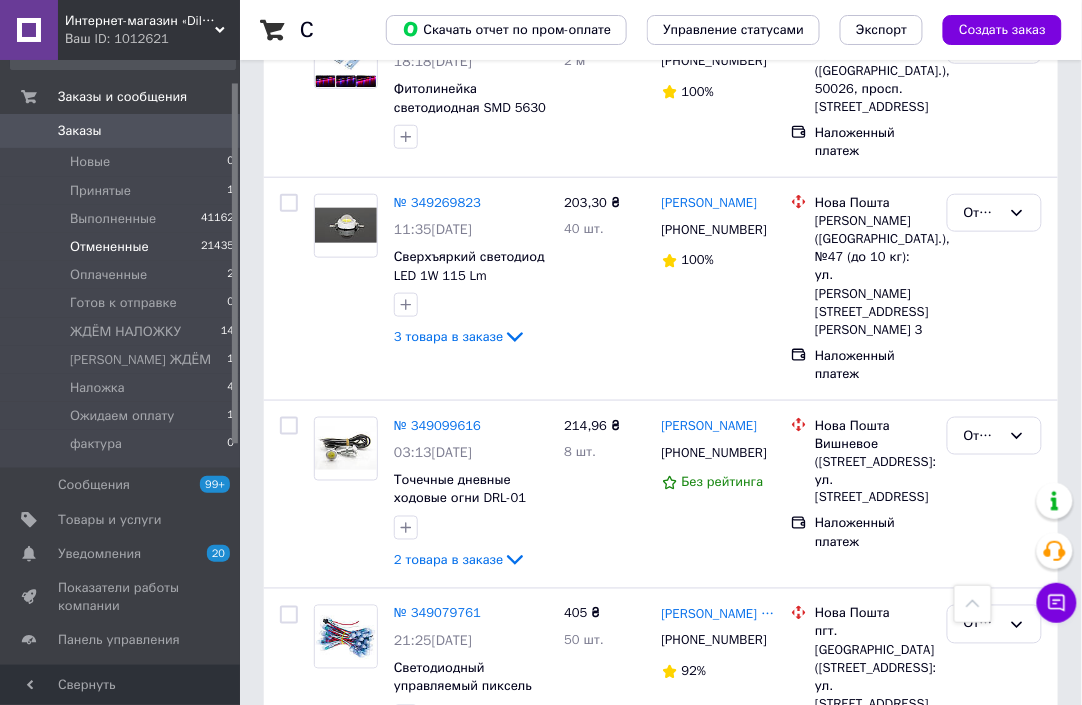 scroll, scrollTop: 3587, scrollLeft: 0, axis: vertical 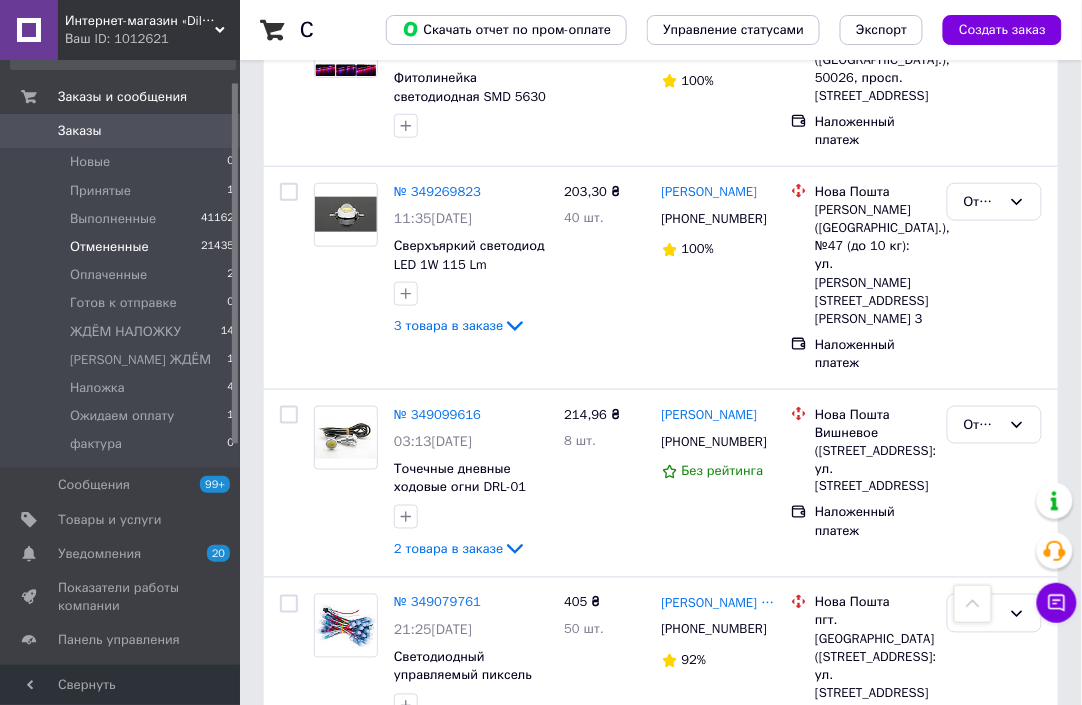 click on "2" at bounding box center (327, 809) 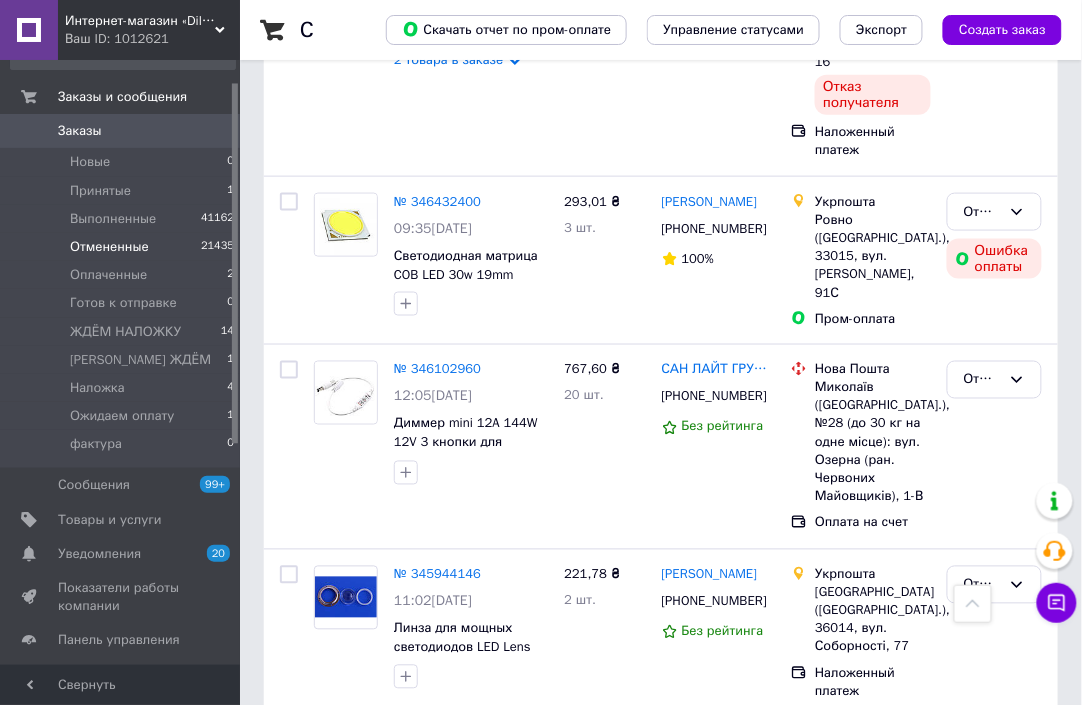 scroll, scrollTop: 3771, scrollLeft: 0, axis: vertical 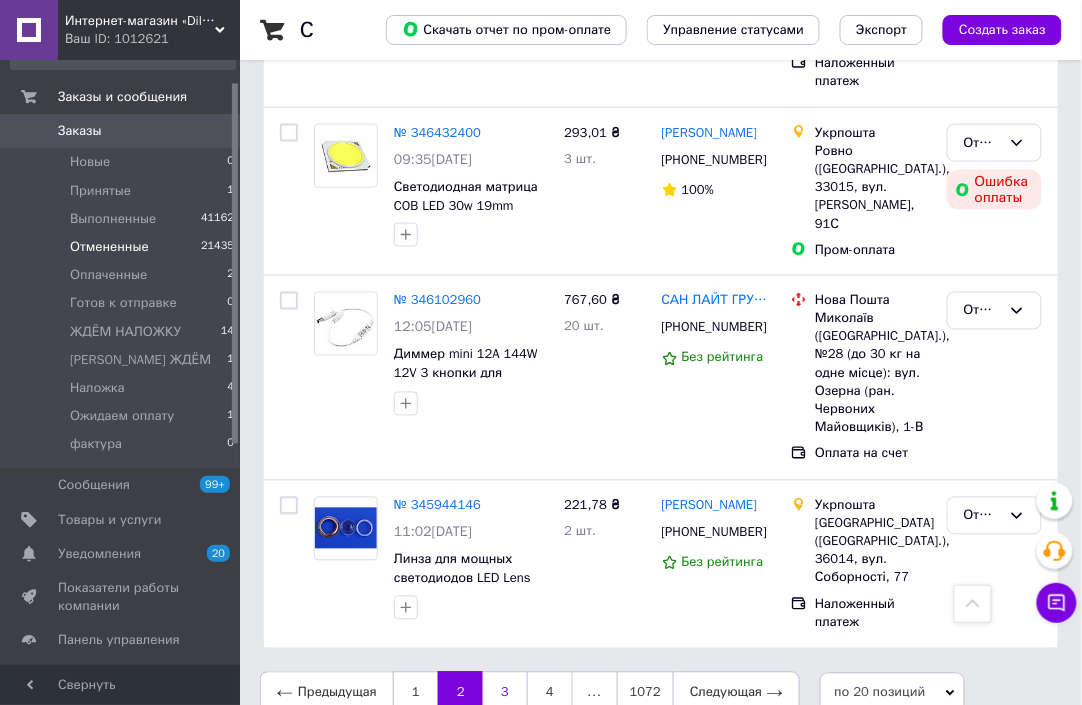 click on "3" at bounding box center [505, 693] 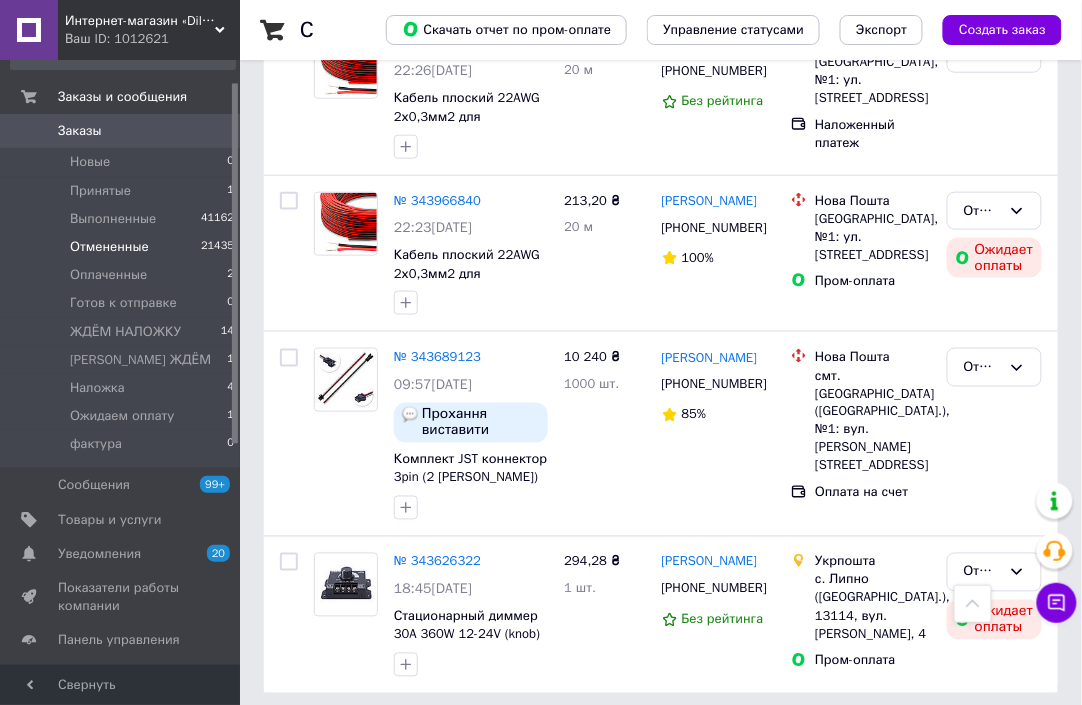 scroll, scrollTop: 3658, scrollLeft: 0, axis: vertical 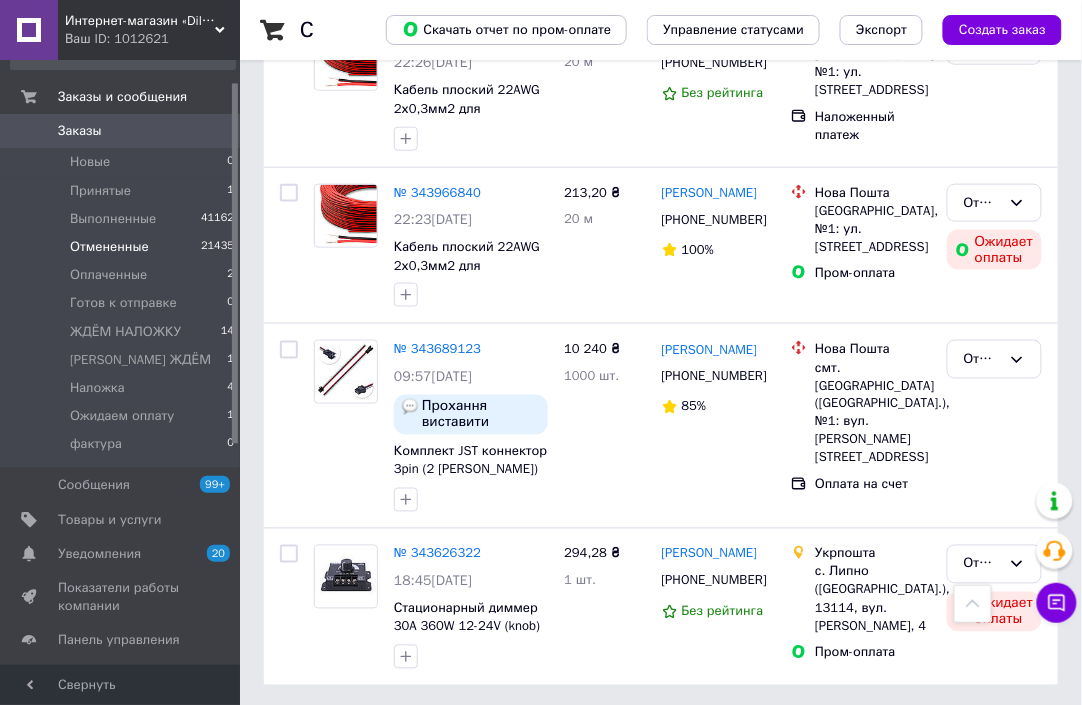 click on "4" at bounding box center [550, 730] 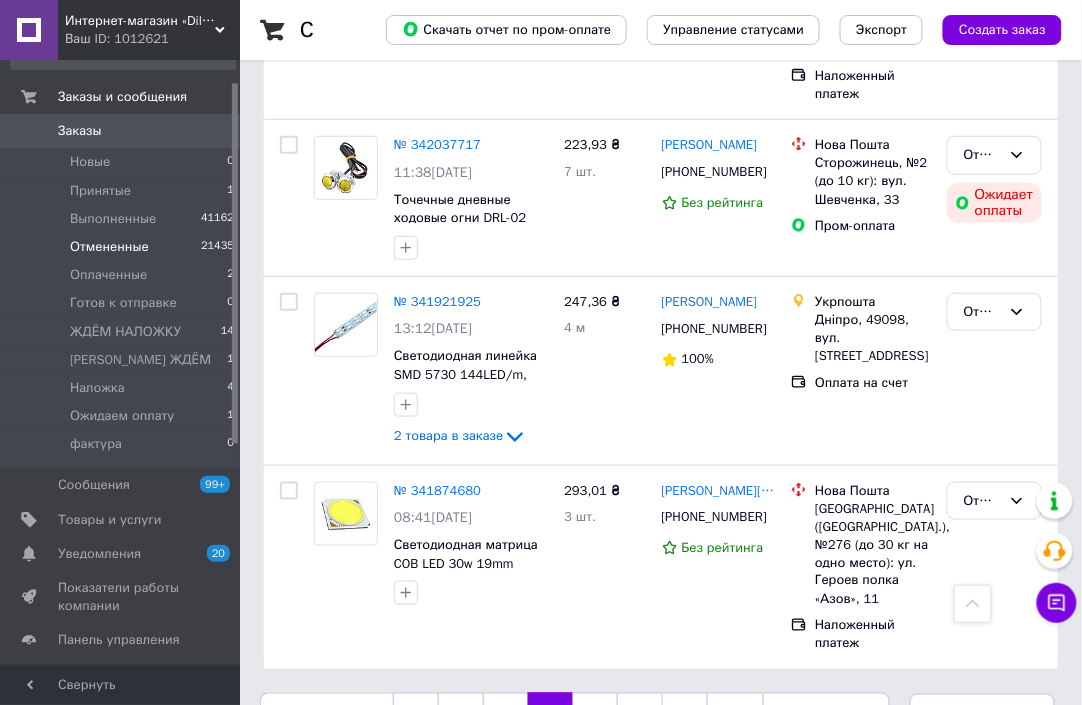scroll, scrollTop: 3489, scrollLeft: 0, axis: vertical 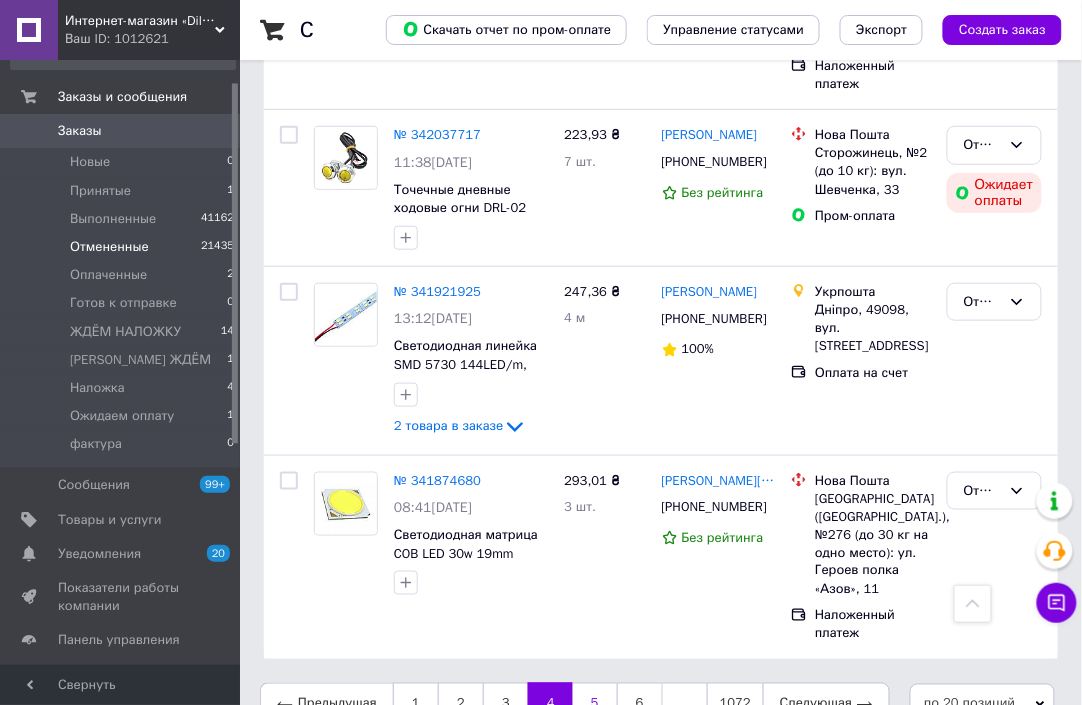 click on "5" at bounding box center (595, 704) 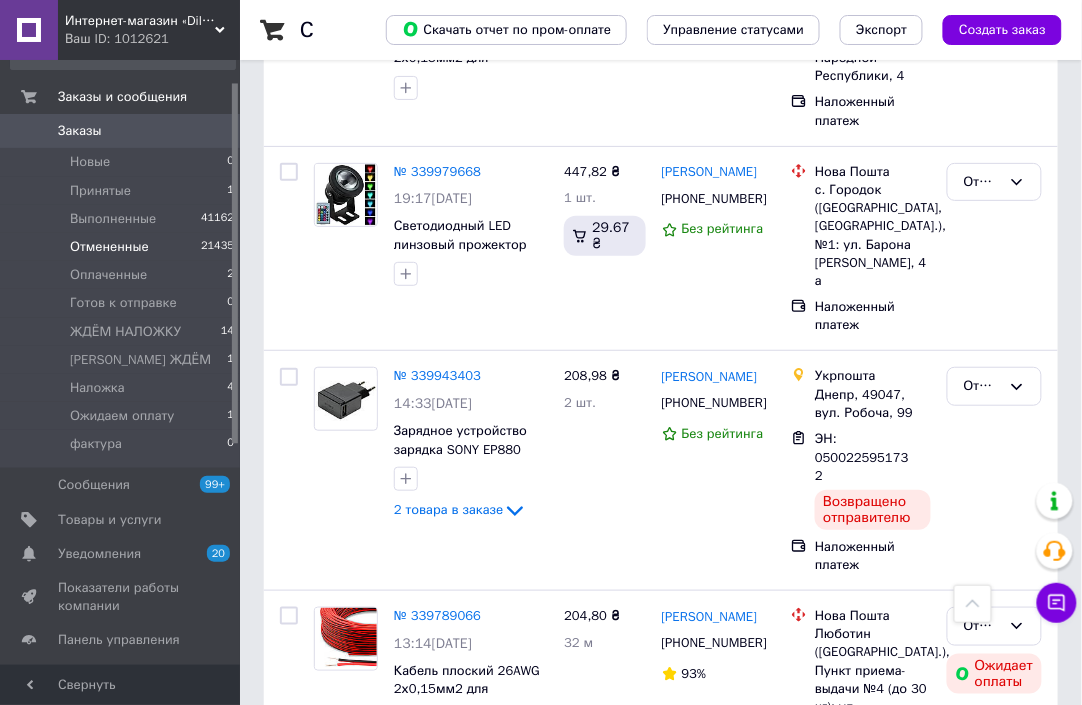 scroll, scrollTop: 3506, scrollLeft: 0, axis: vertical 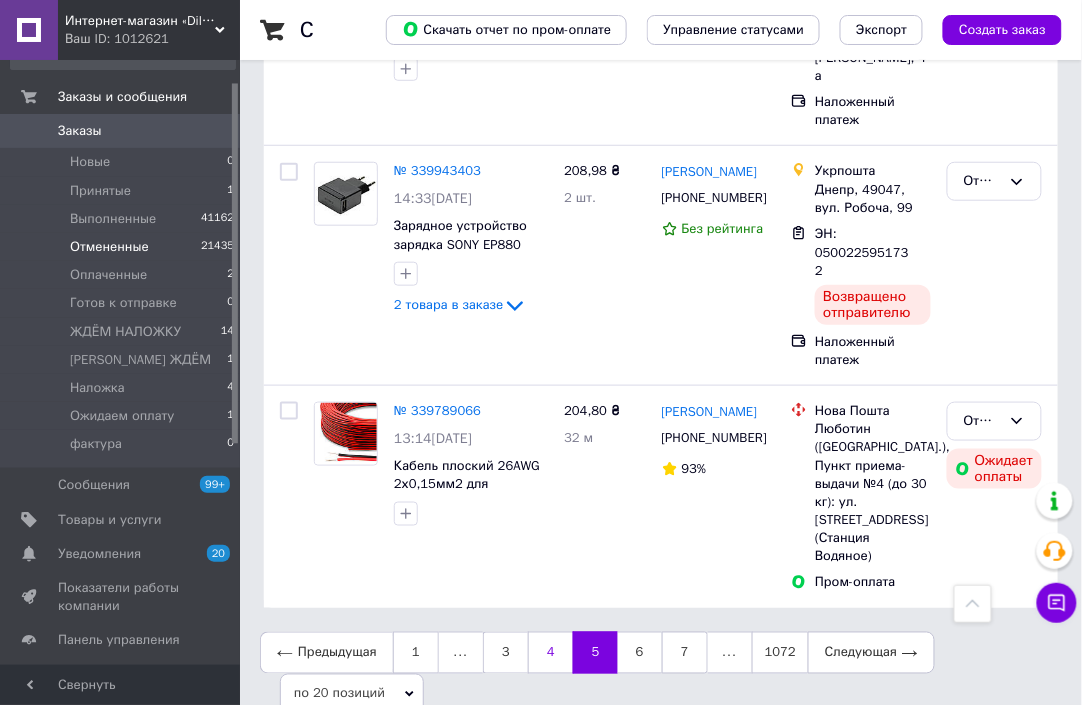 click on "4" at bounding box center [550, 653] 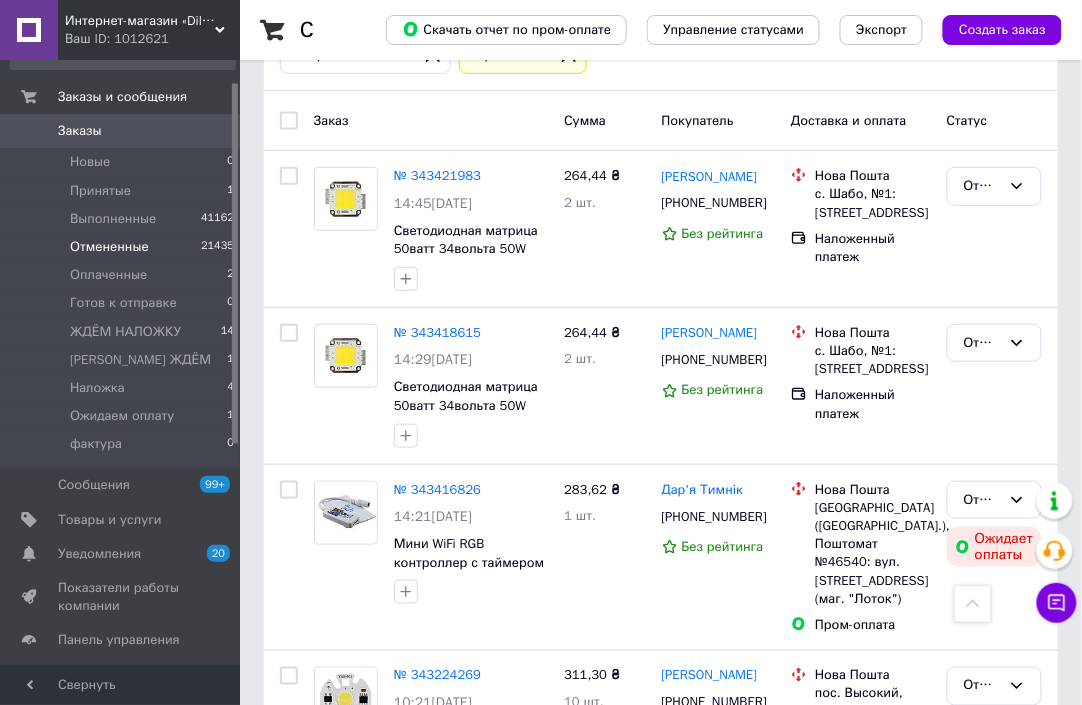 scroll, scrollTop: 0, scrollLeft: 0, axis: both 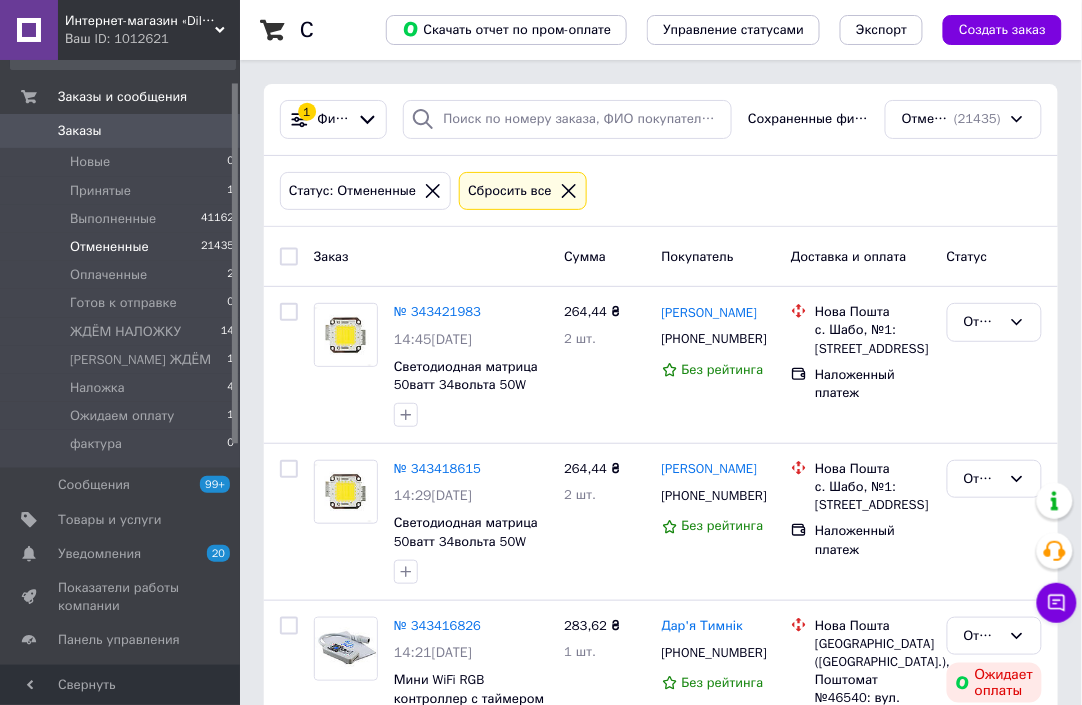 click on "Заказы" at bounding box center [80, 131] 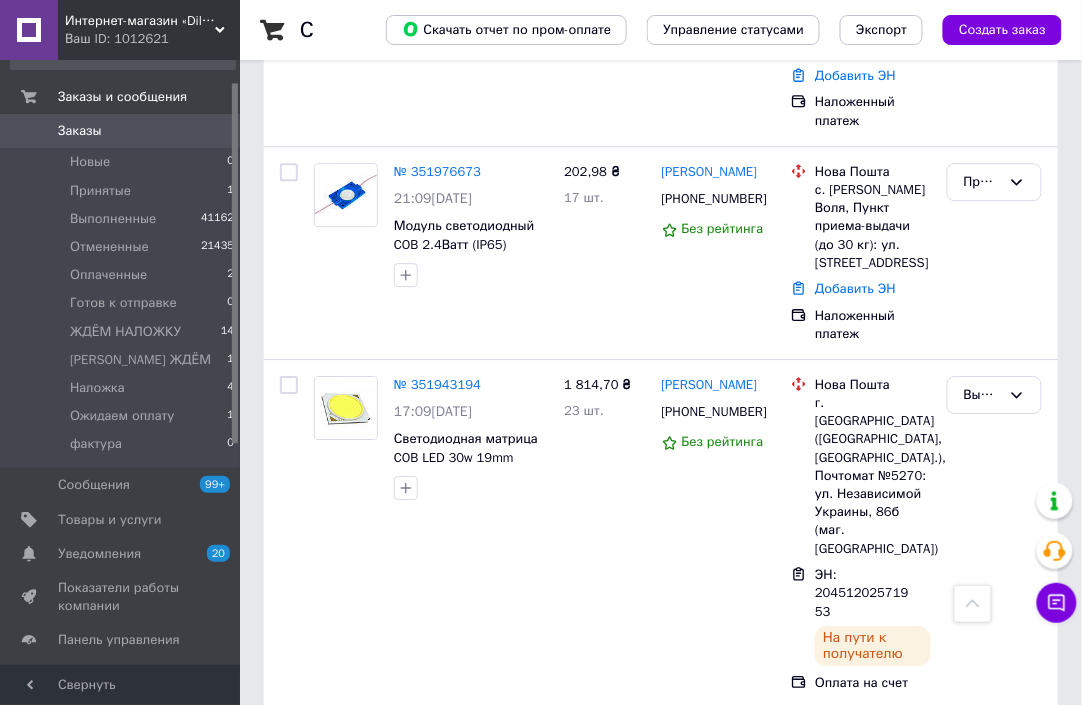 scroll, scrollTop: 1120, scrollLeft: 0, axis: vertical 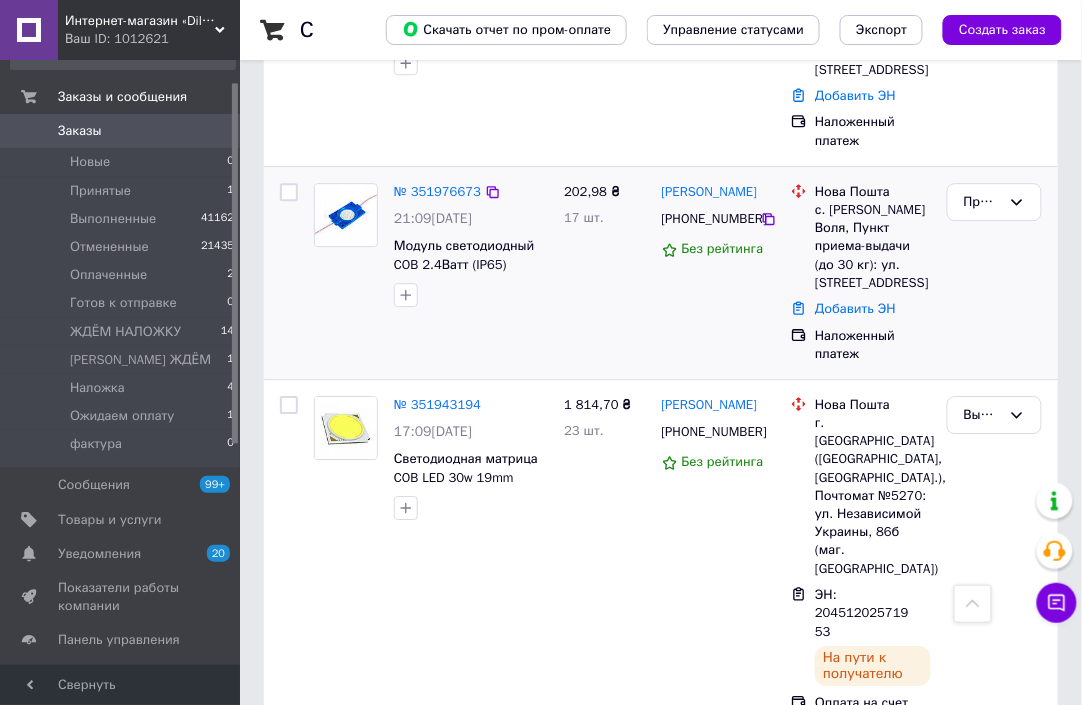 click on "[PHONE_NUMBER]" at bounding box center [714, 218] 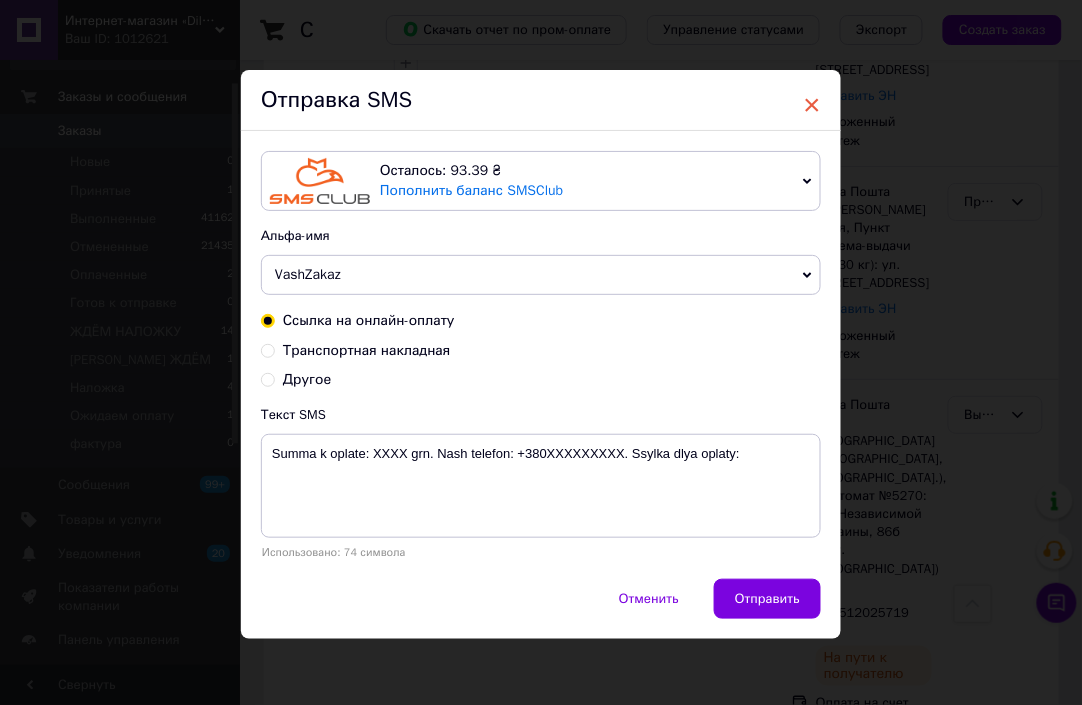 click on "×" at bounding box center [812, 105] 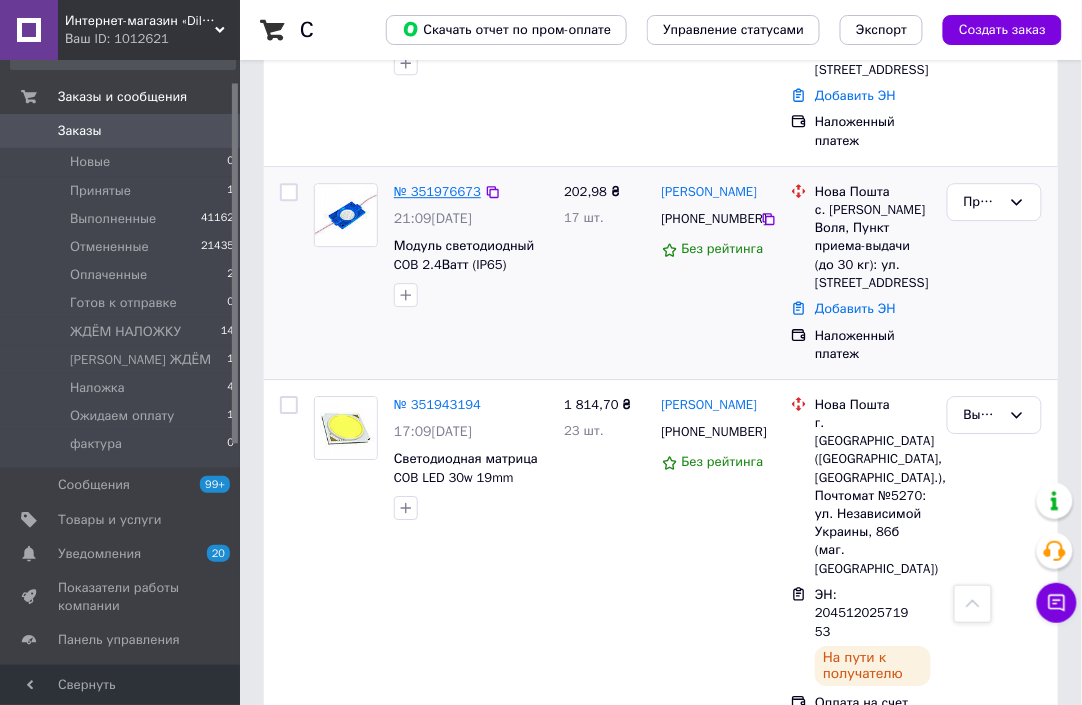 click on "№ 351976673" at bounding box center [437, 191] 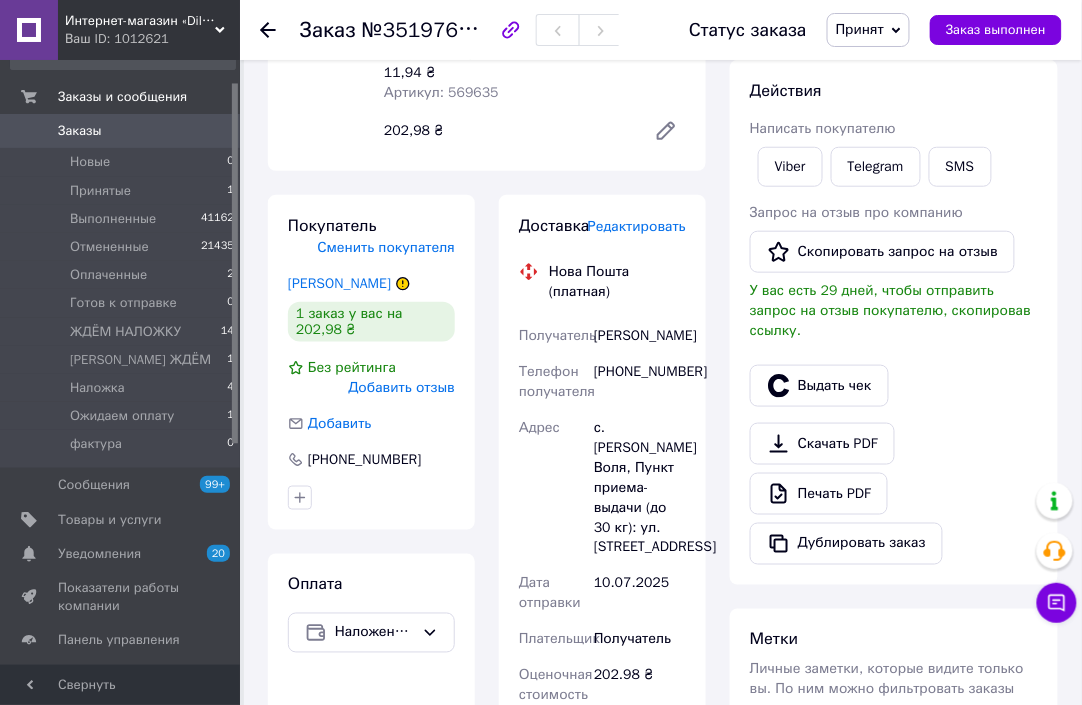 scroll, scrollTop: 282, scrollLeft: 0, axis: vertical 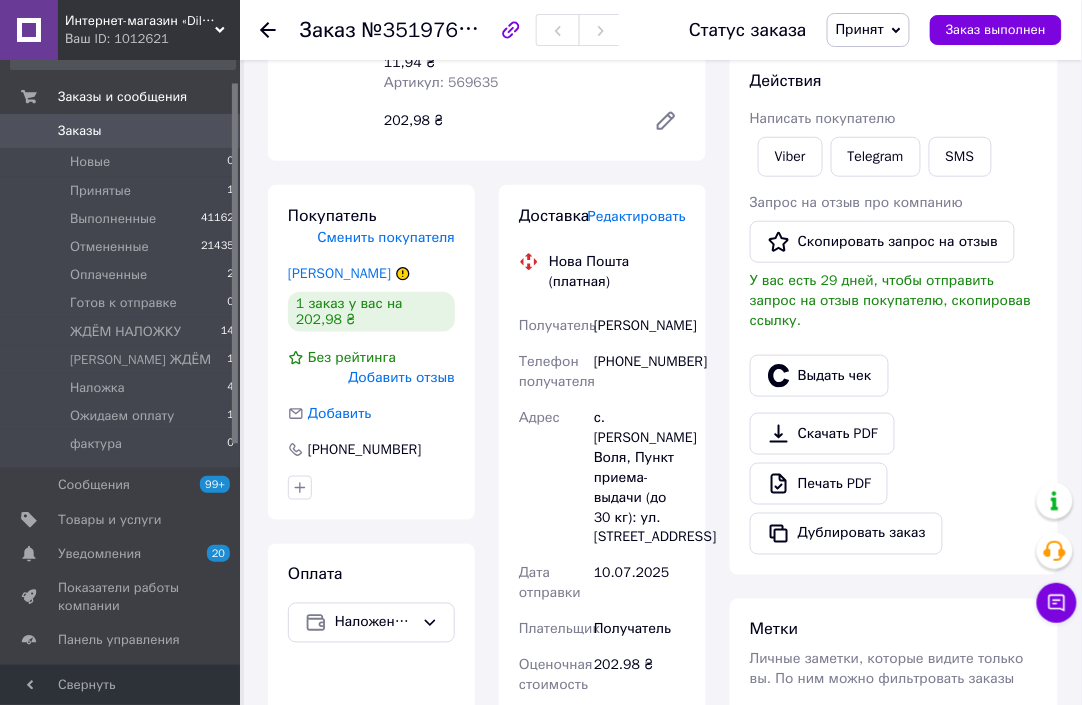 click 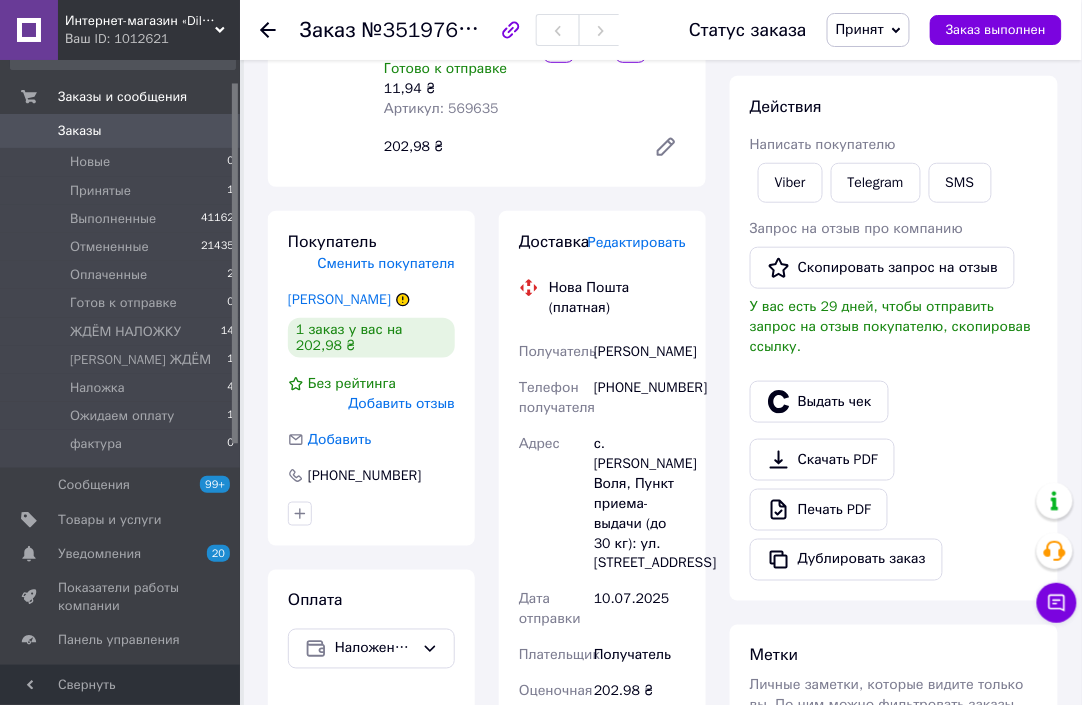 scroll, scrollTop: 282, scrollLeft: 0, axis: vertical 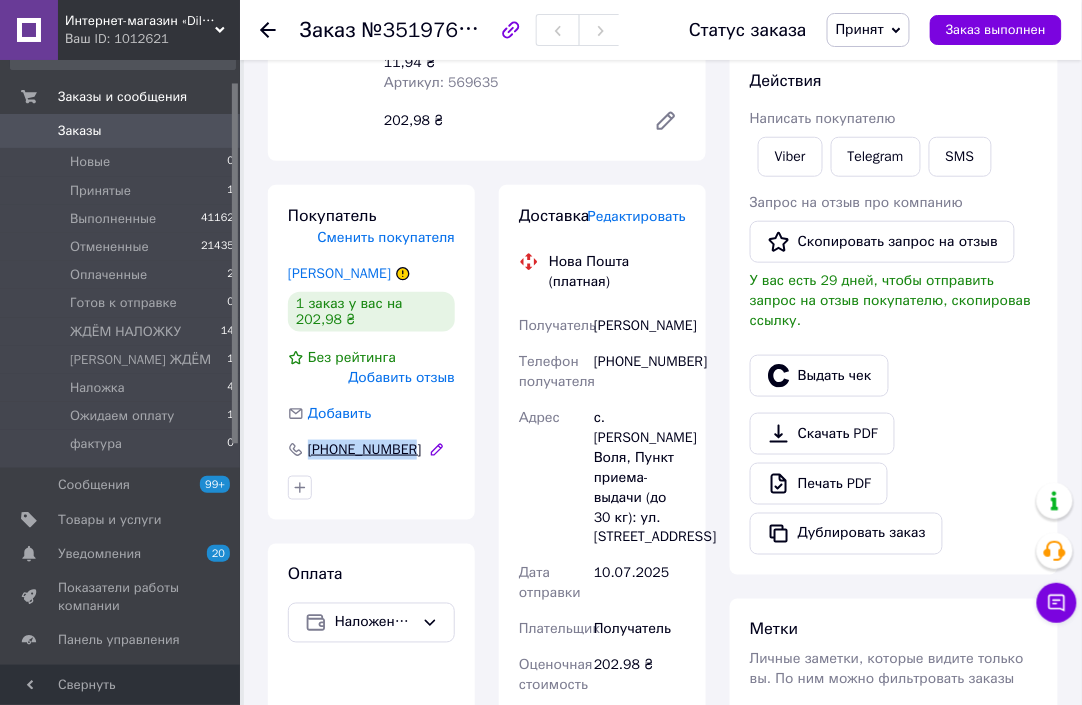 drag, startPoint x: 426, startPoint y: 449, endPoint x: 312, endPoint y: 449, distance: 114 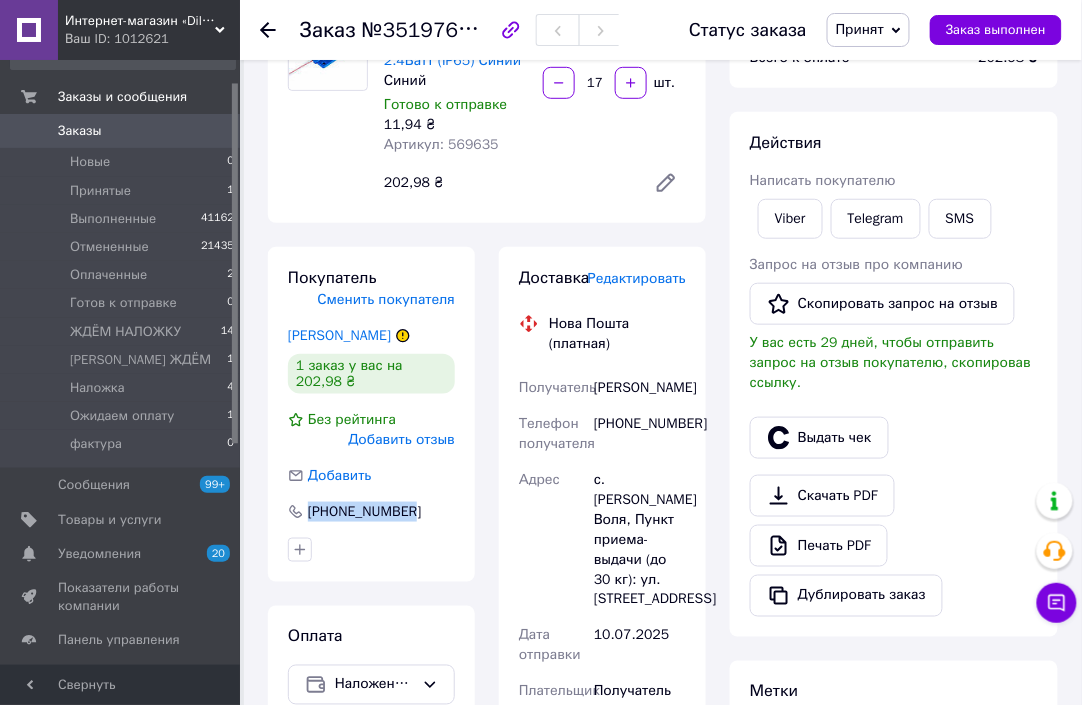scroll, scrollTop: 0, scrollLeft: 0, axis: both 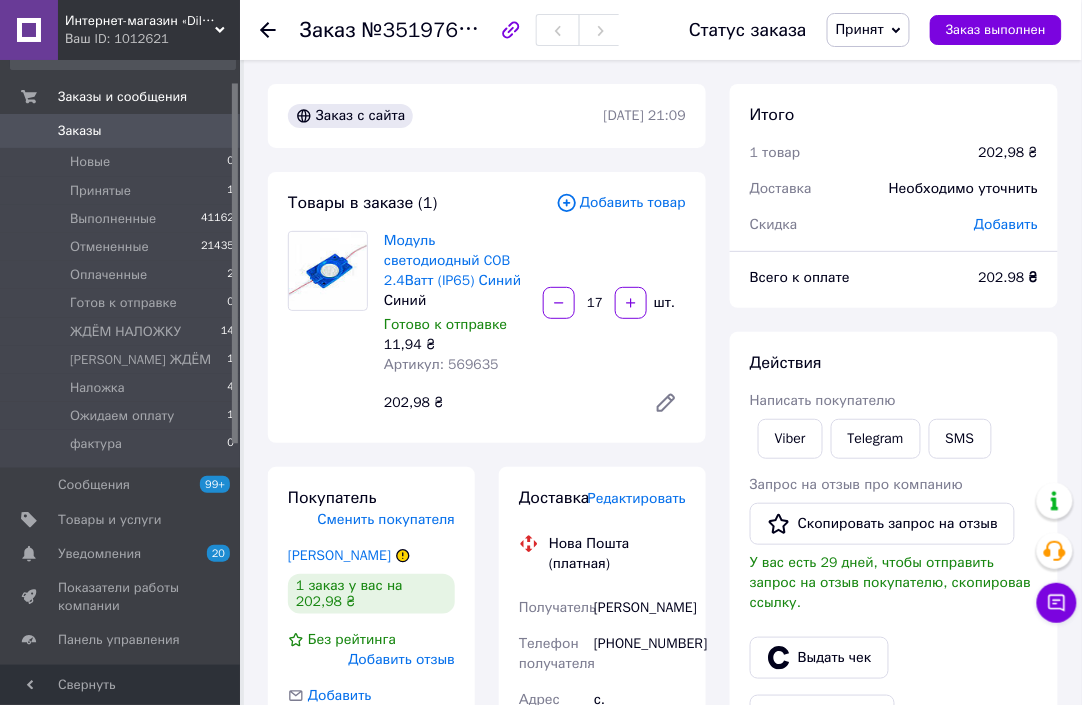 click on "Заказы" at bounding box center [80, 131] 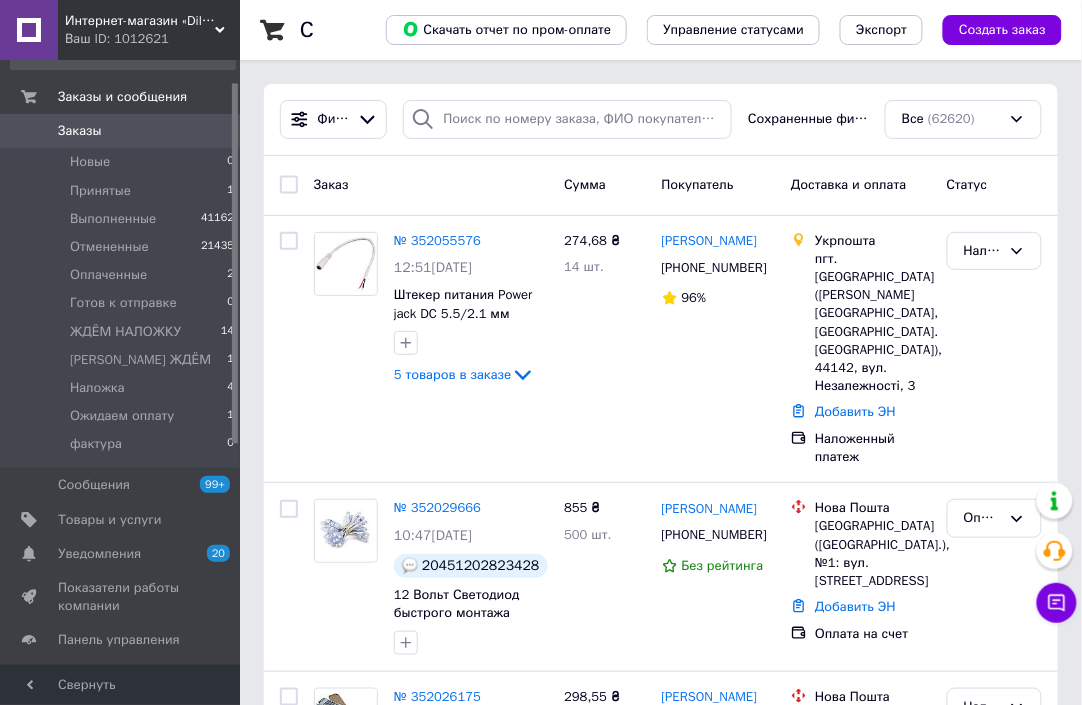 click on "Заказы" at bounding box center [80, 131] 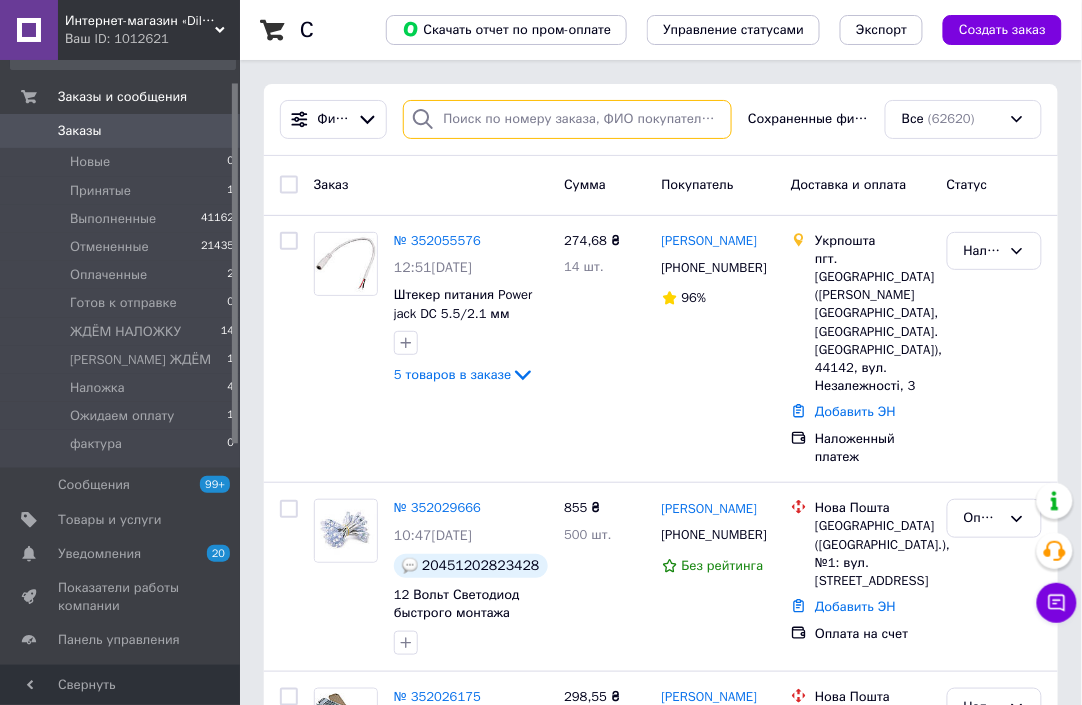 click at bounding box center [568, 119] 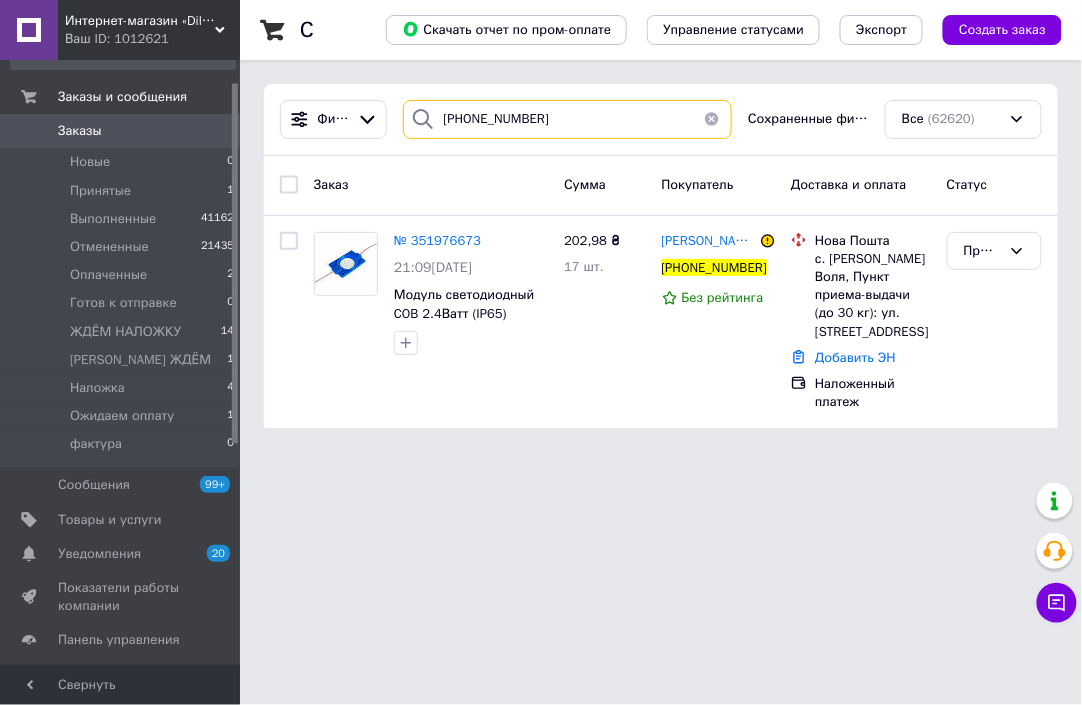 click on "[PHONE_NUMBER]" at bounding box center (568, 119) 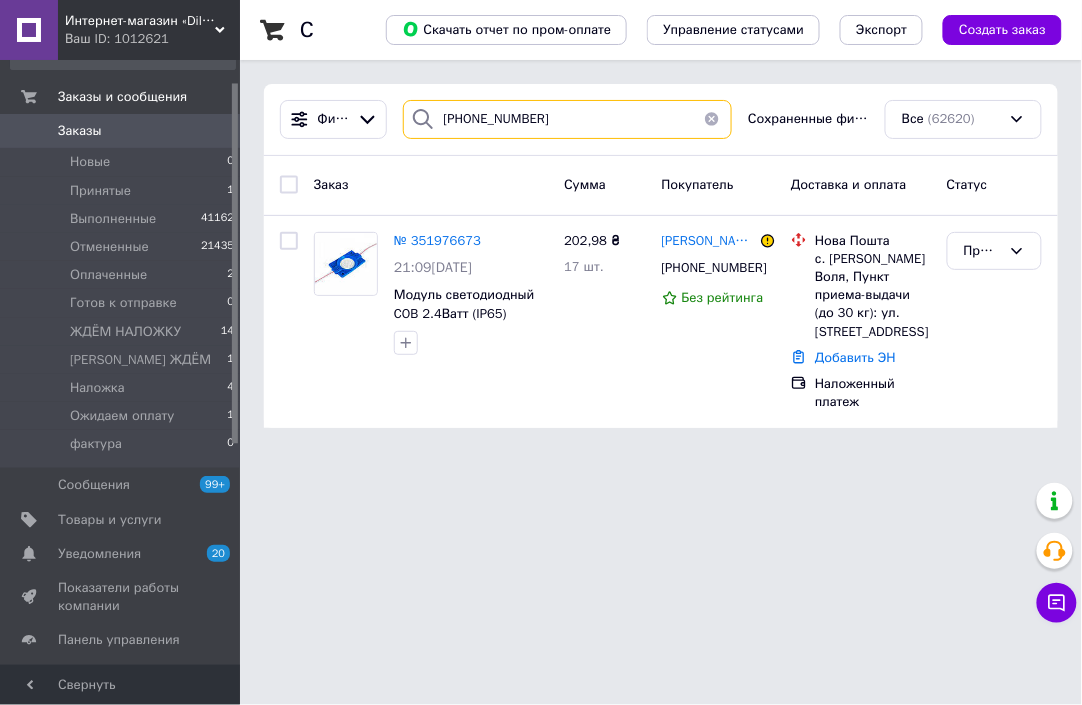 type on "0981335482" 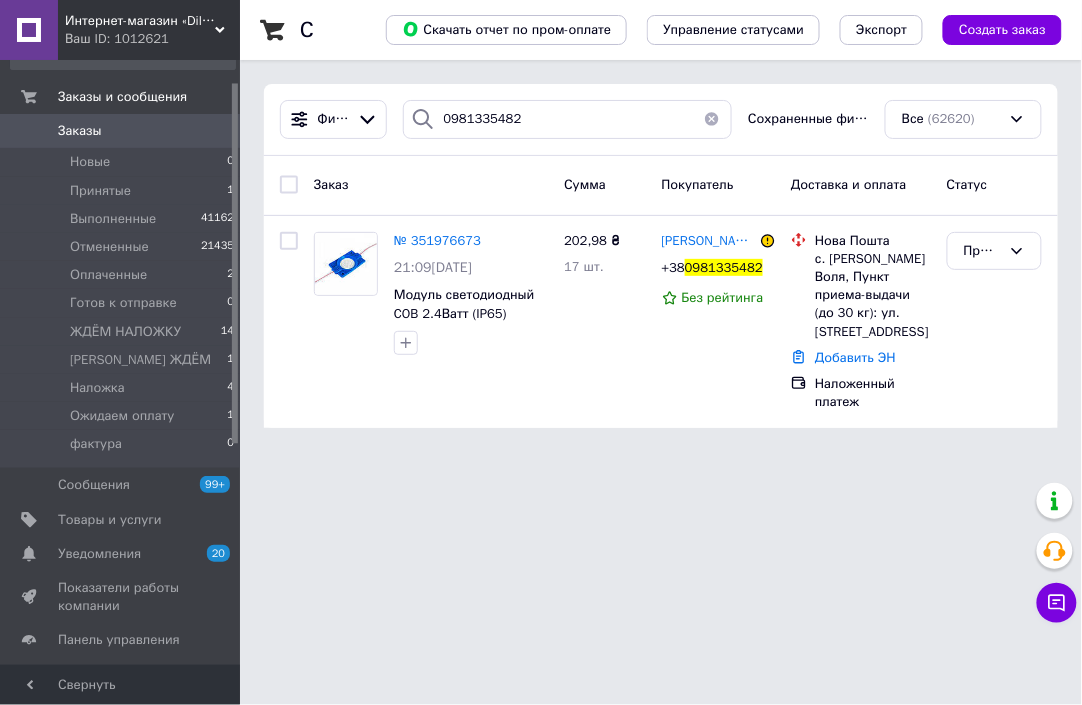 click on "Заказы" at bounding box center [80, 131] 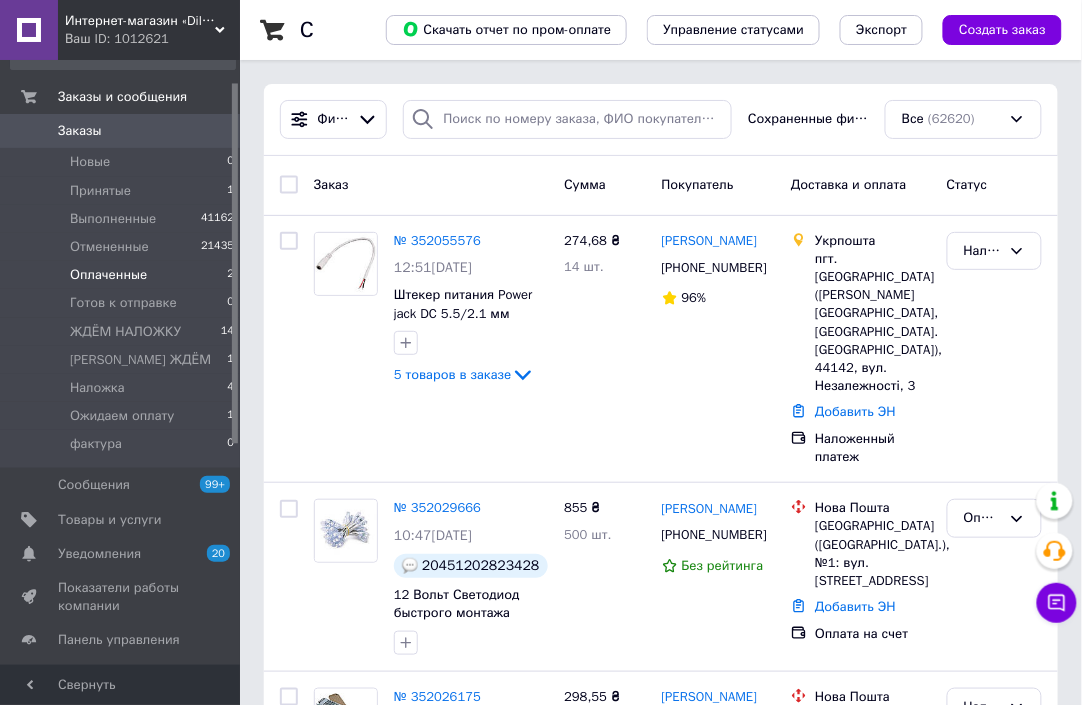 click on "Оплаченные" at bounding box center [108, 275] 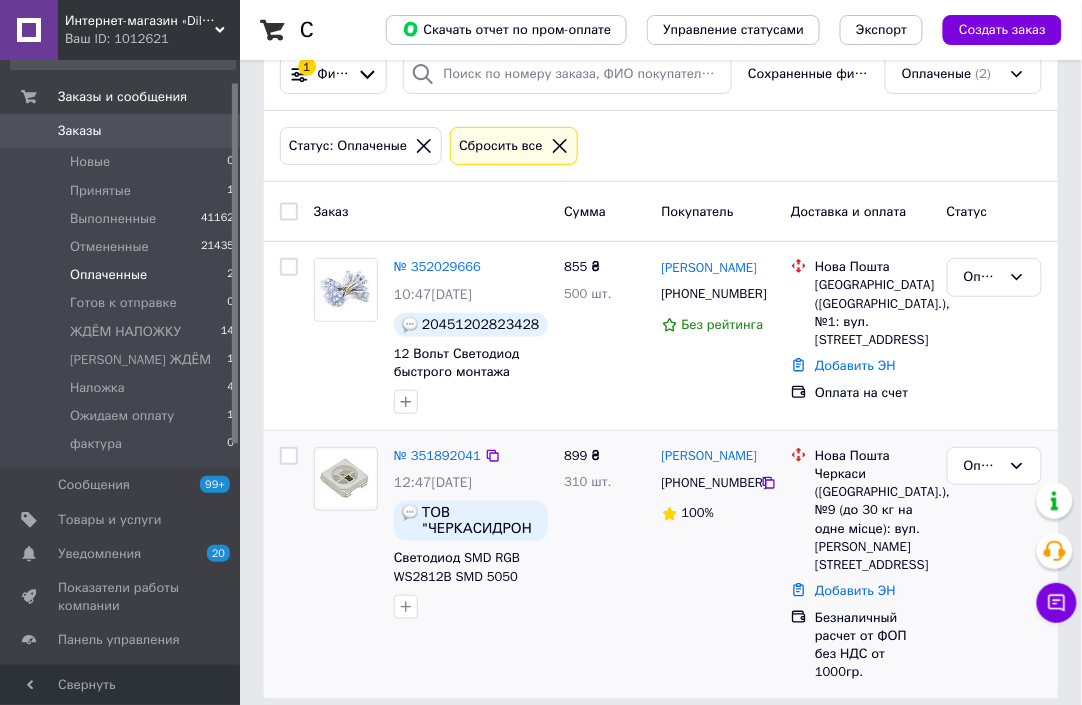 scroll, scrollTop: 61, scrollLeft: 0, axis: vertical 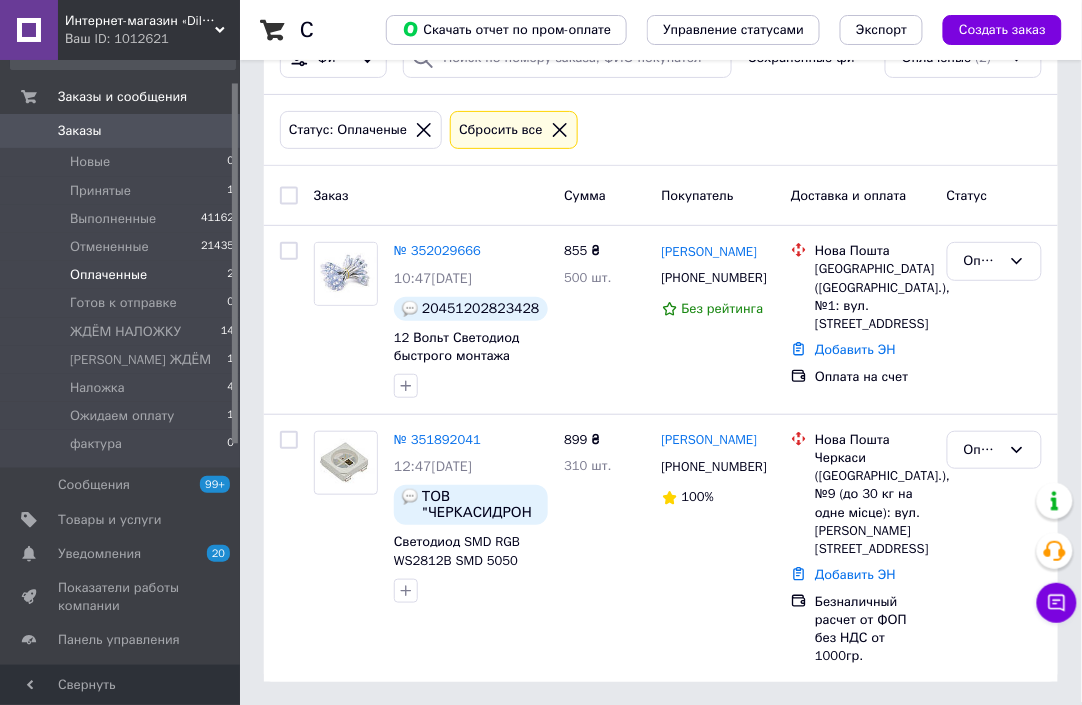 click on "Заказы" at bounding box center [80, 131] 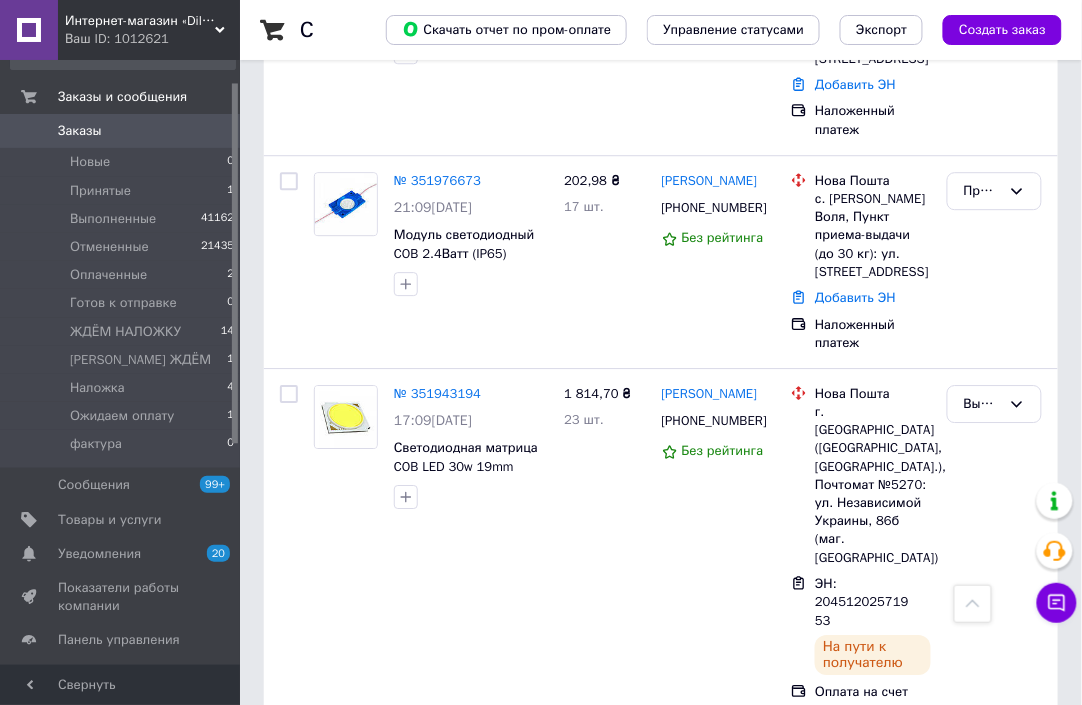 scroll, scrollTop: 1142, scrollLeft: 0, axis: vertical 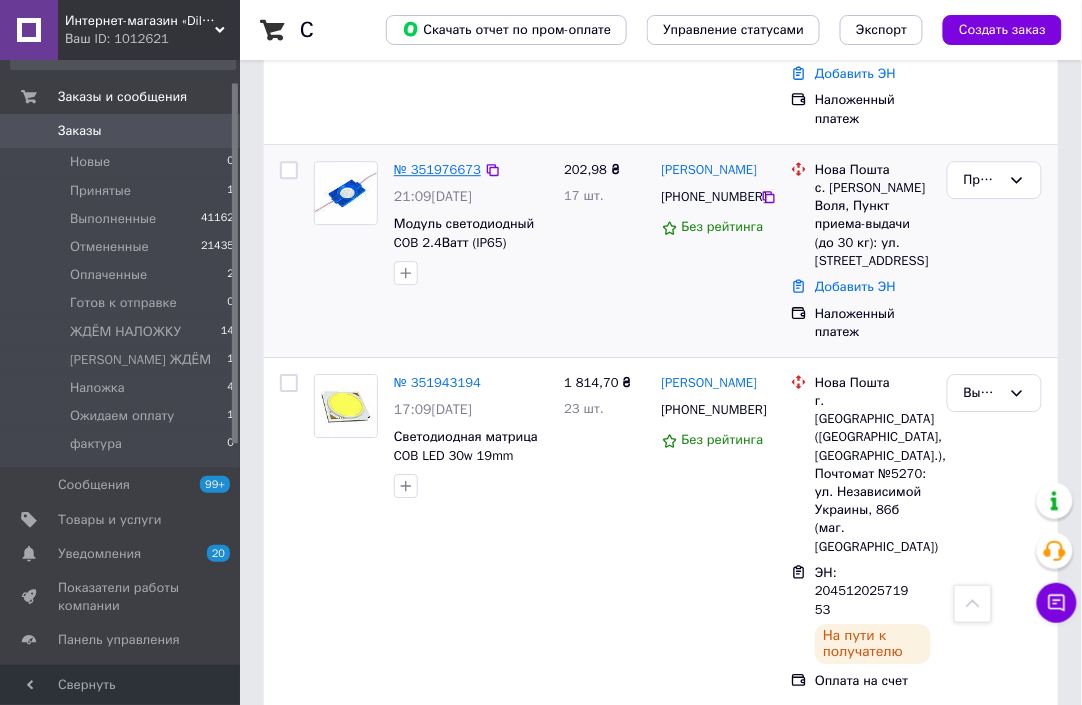 click on "№ 351976673" at bounding box center [437, 169] 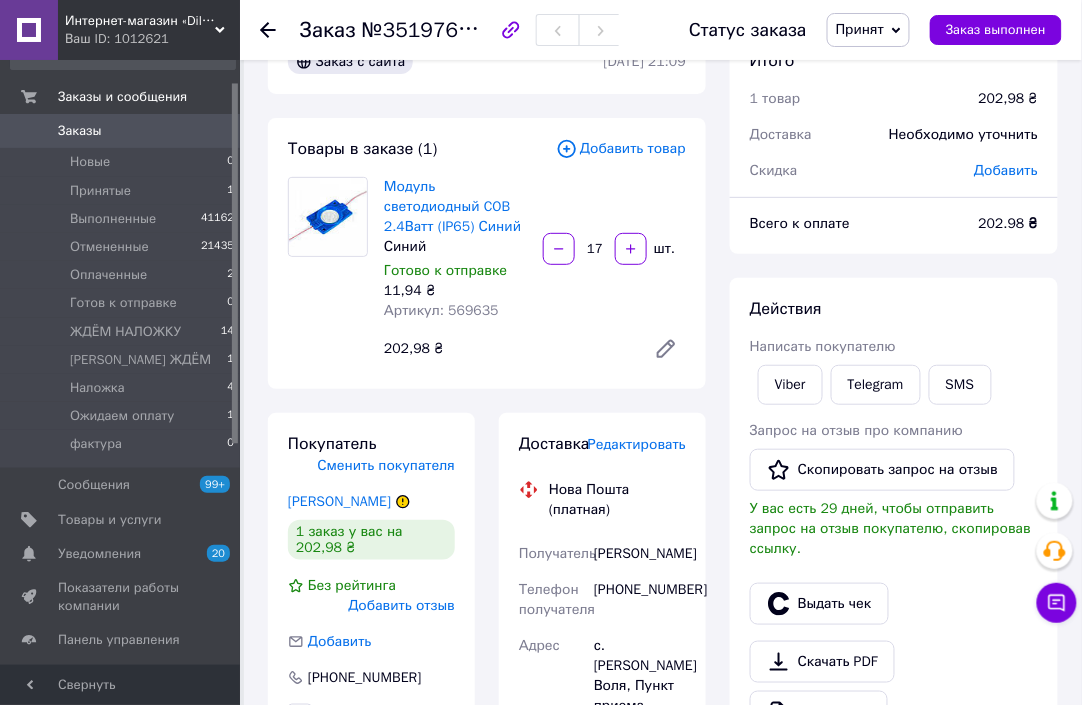 scroll, scrollTop: 0, scrollLeft: 0, axis: both 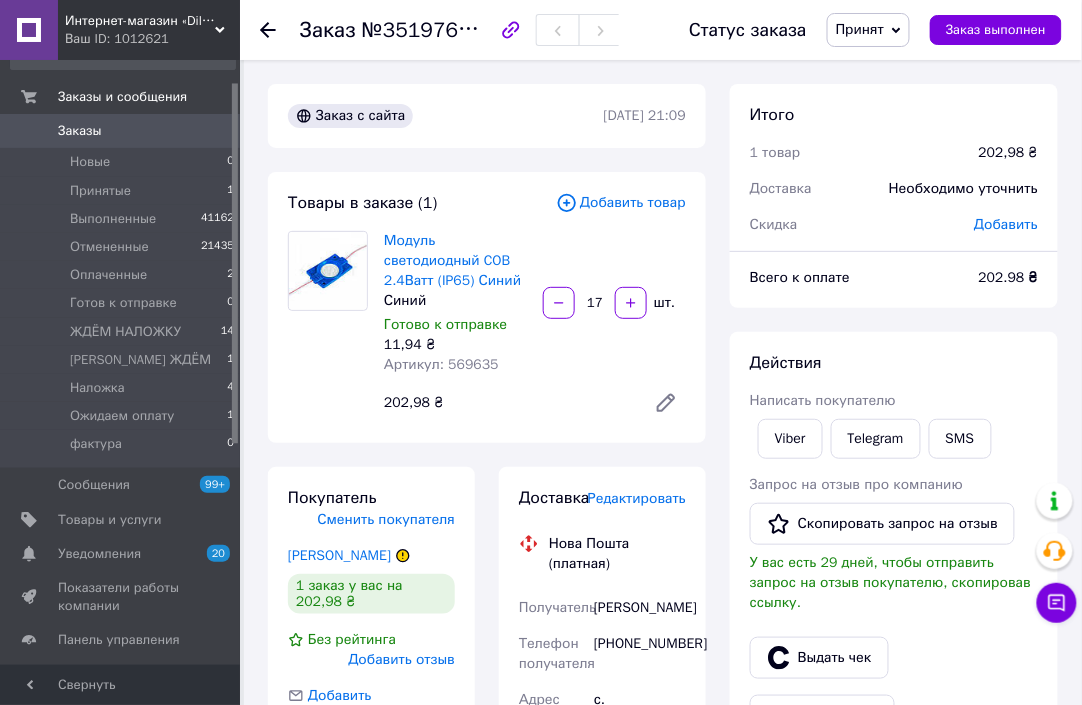 click 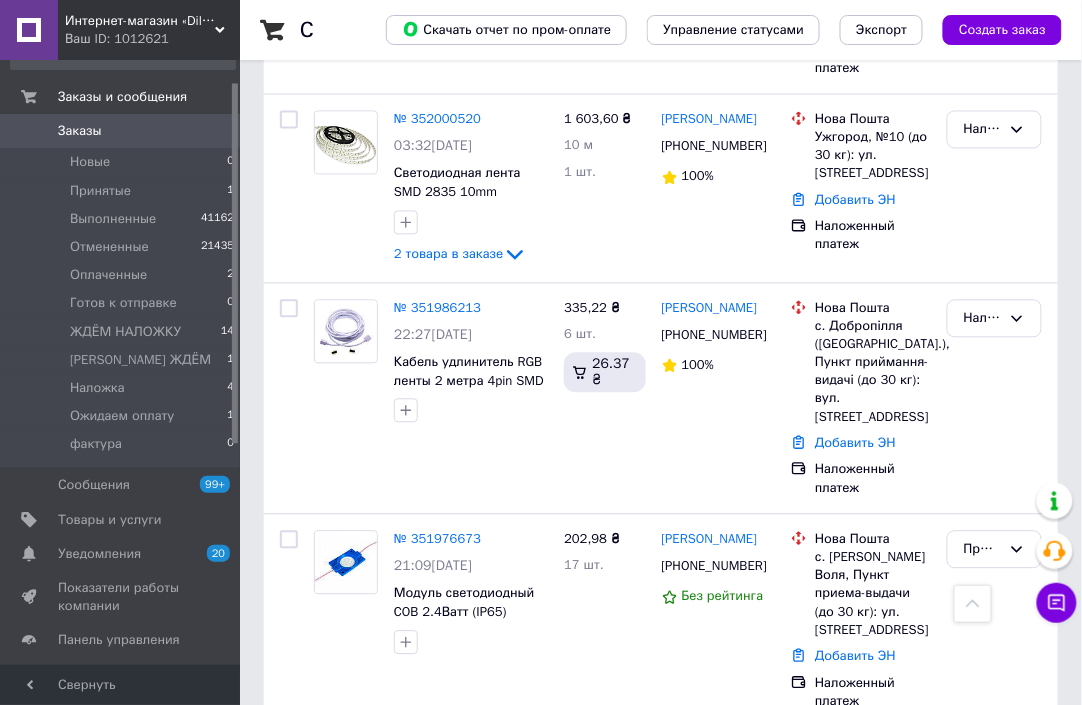 scroll, scrollTop: 774, scrollLeft: 0, axis: vertical 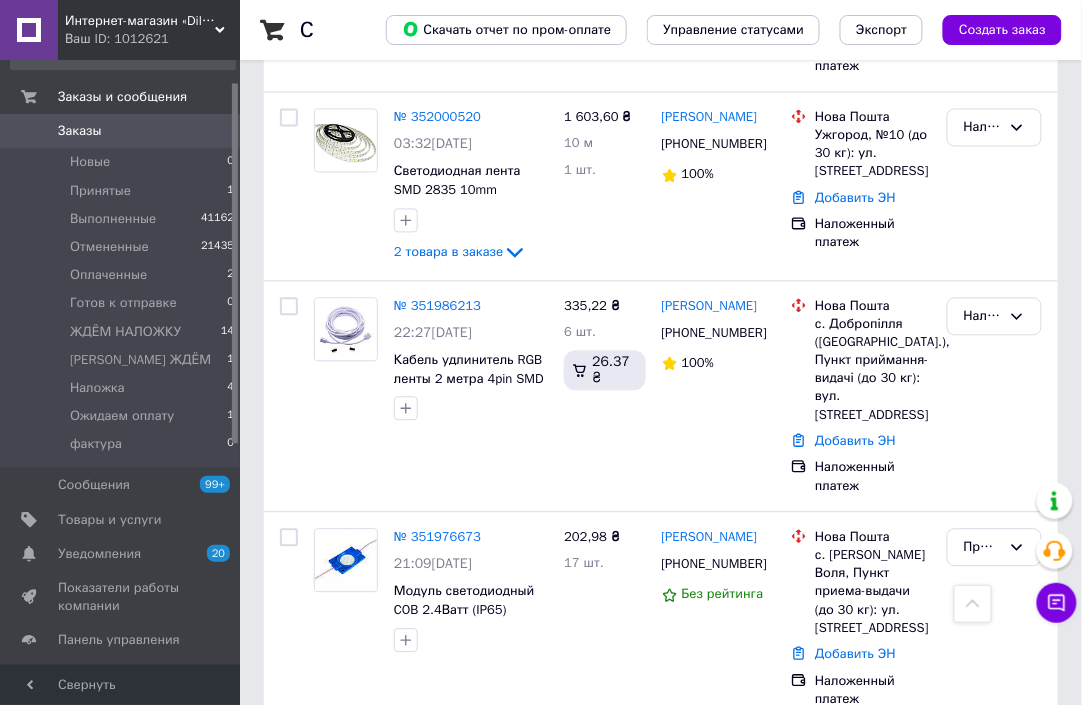 click on "Заказы" at bounding box center [80, 131] 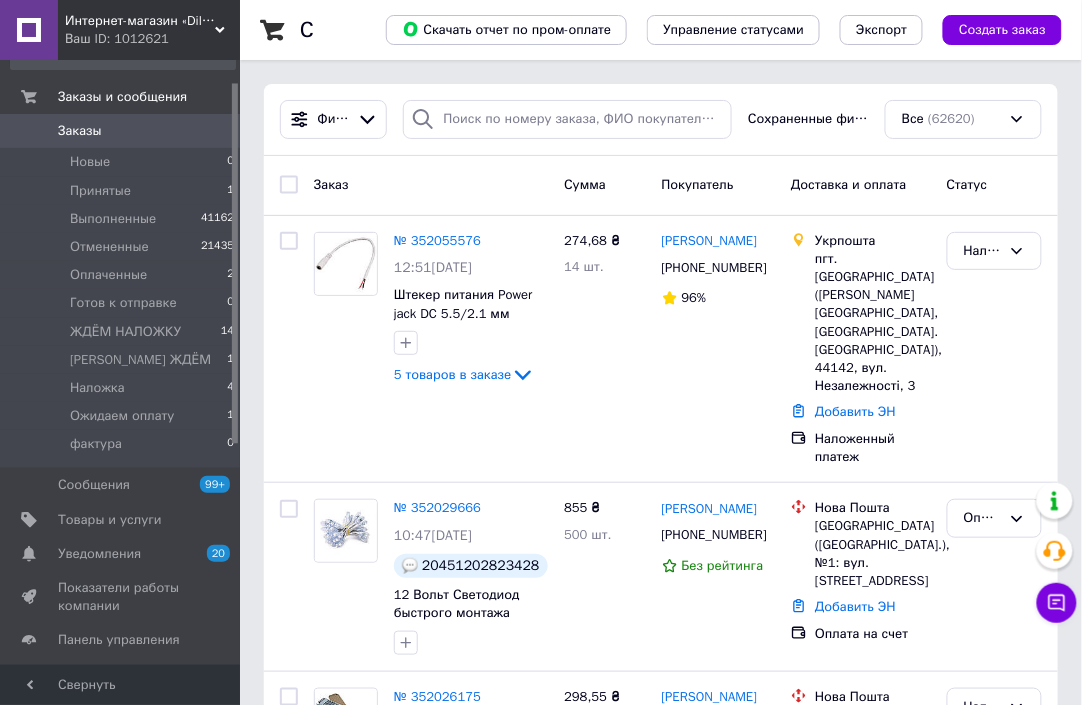 click on "Заказы" at bounding box center [80, 131] 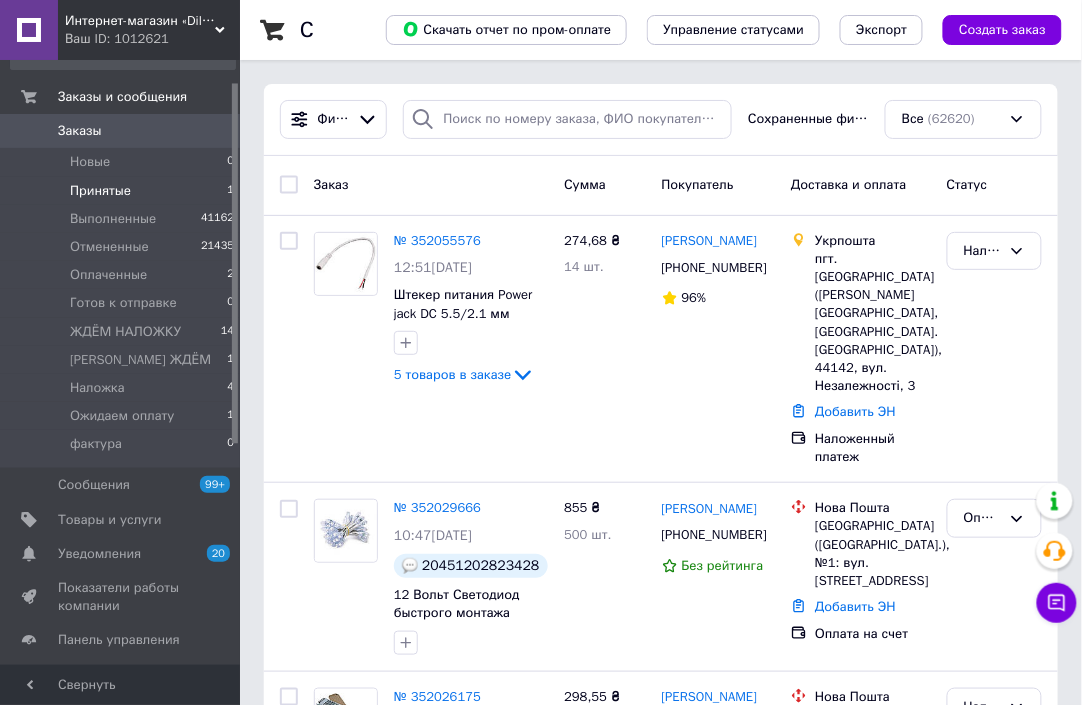 click on "Принятые" at bounding box center (100, 191) 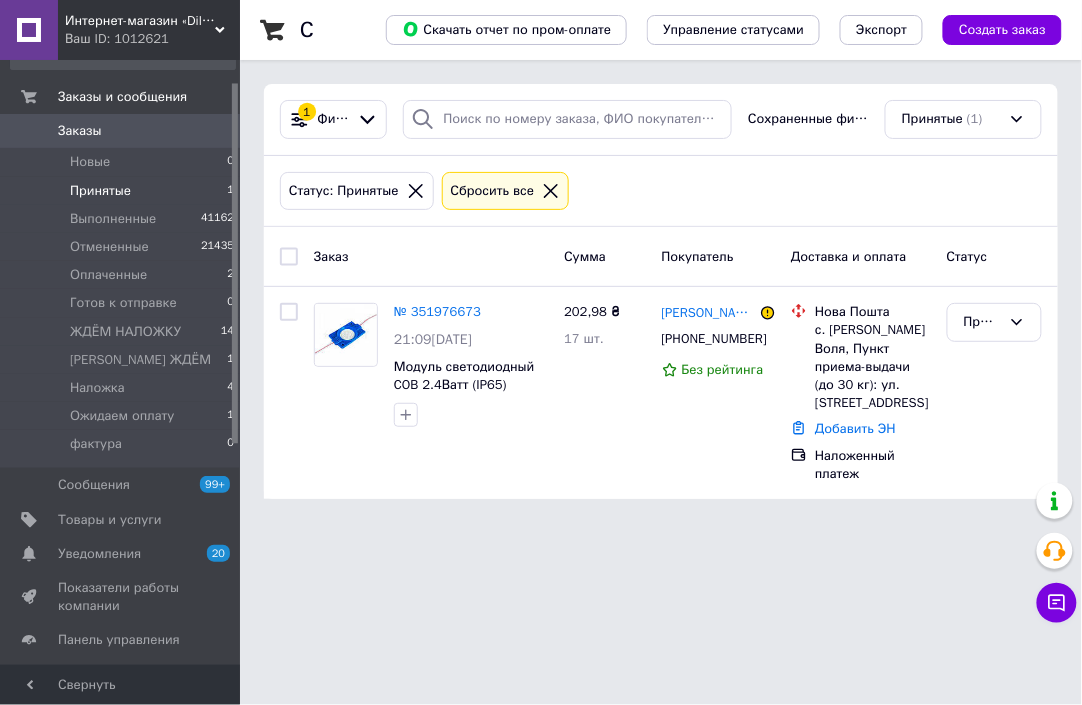 click on "Заказы" at bounding box center [80, 131] 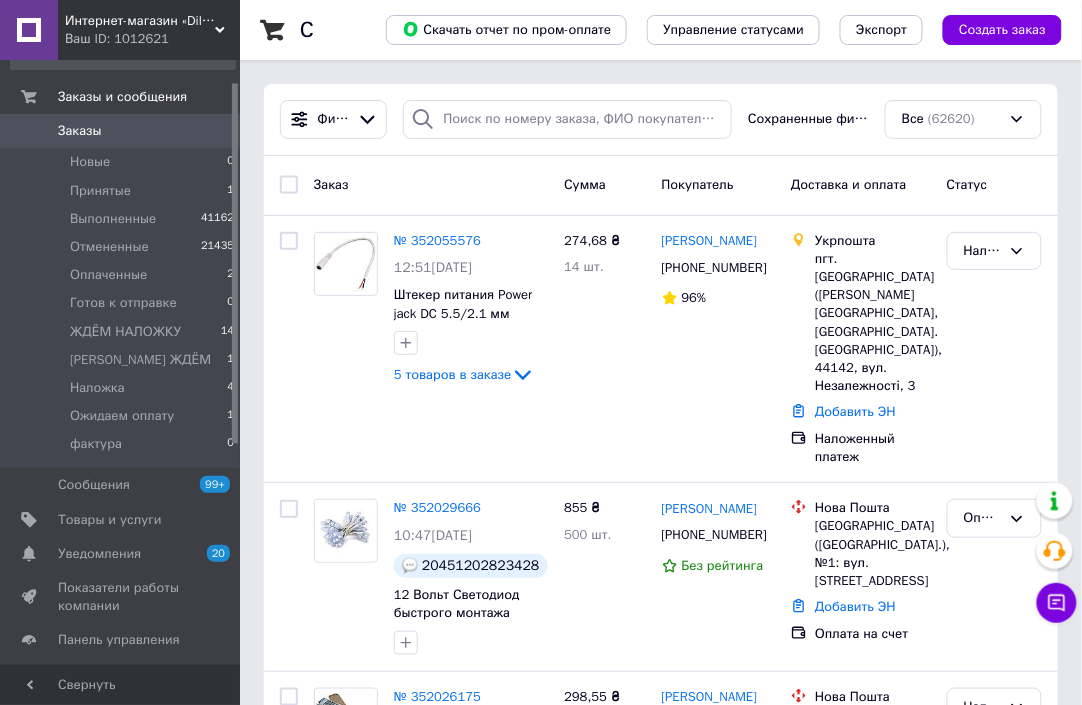 click on "Заказы" at bounding box center (80, 131) 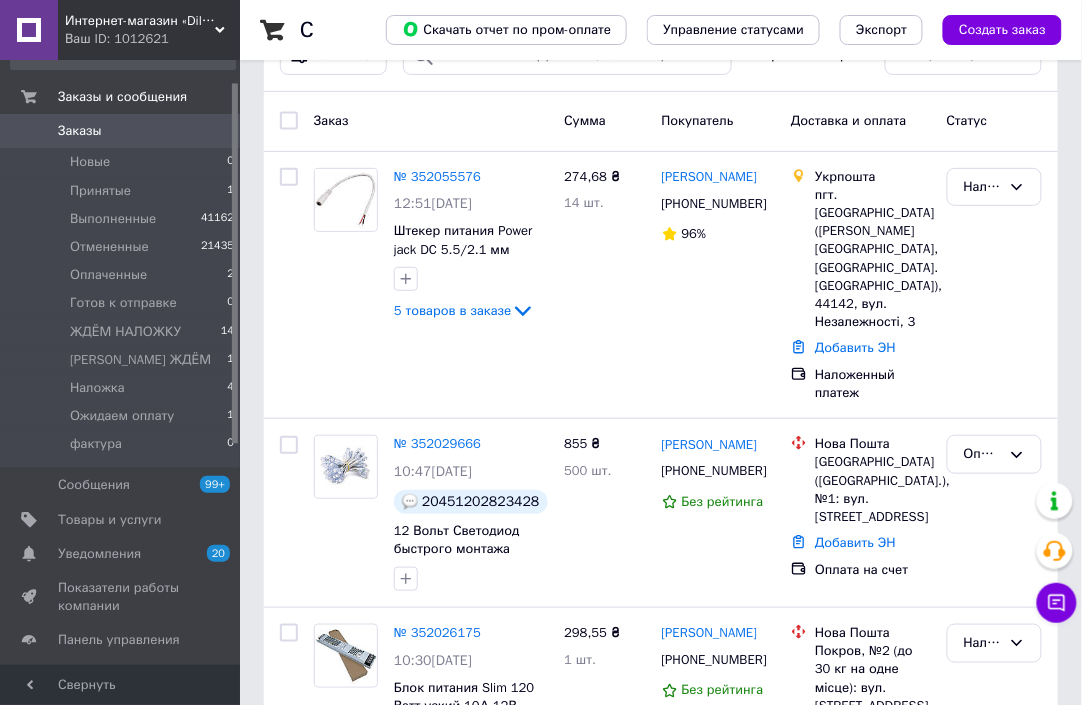 scroll, scrollTop: 88, scrollLeft: 0, axis: vertical 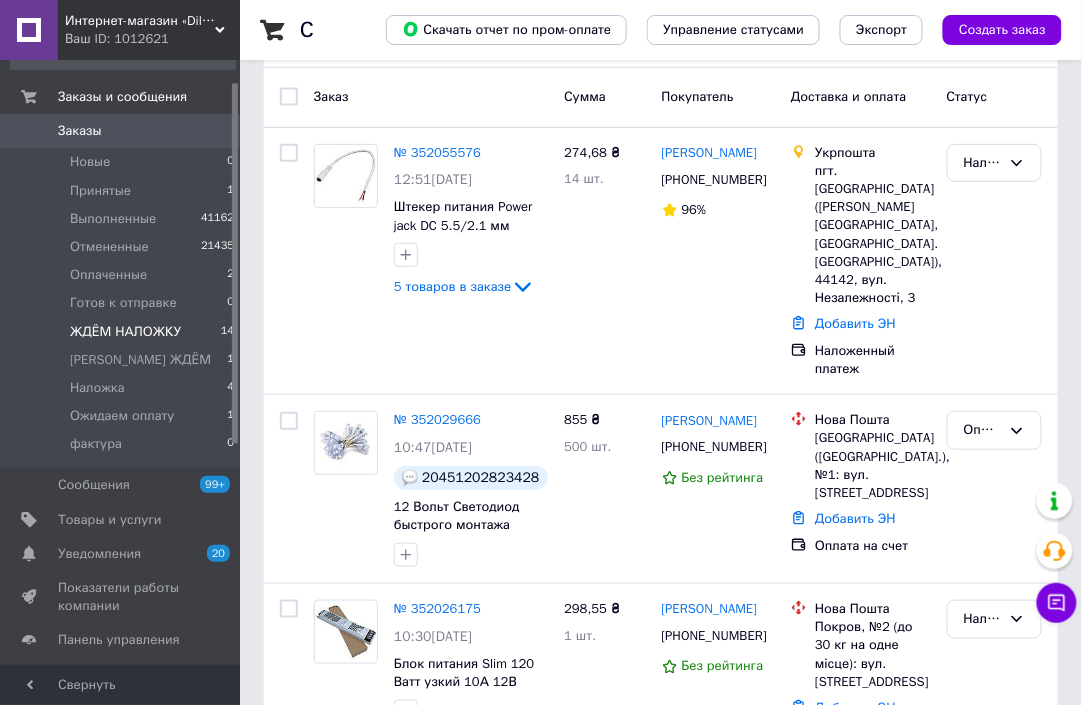 click on "ЖДЁМ НАЛОЖКУ" at bounding box center [125, 332] 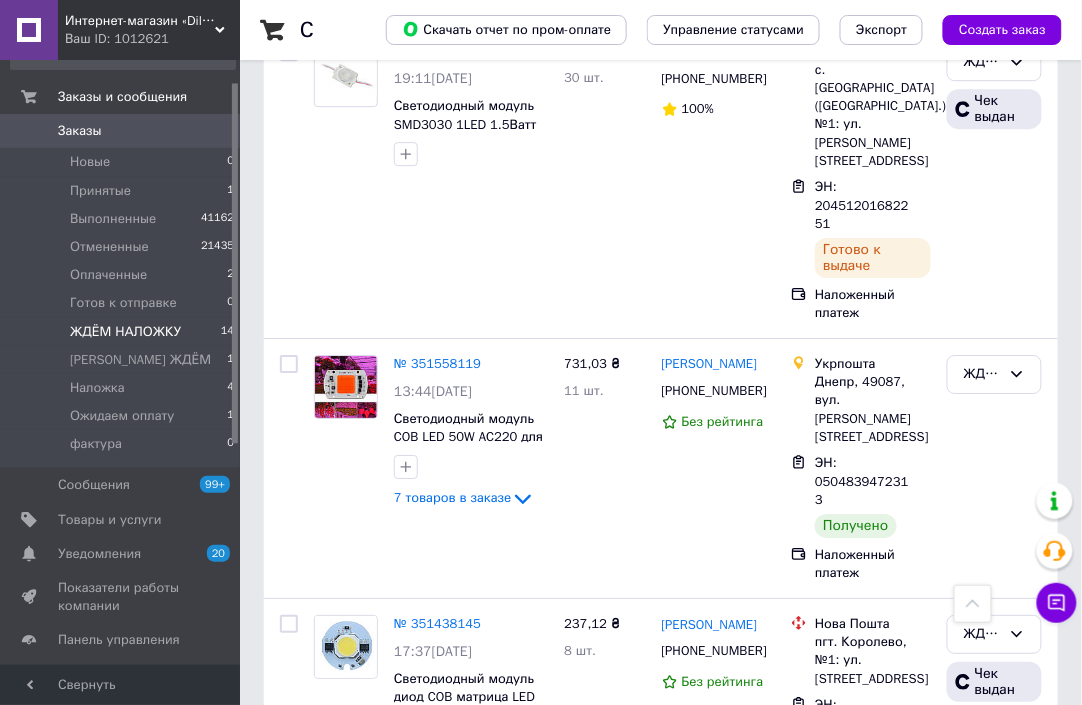 scroll, scrollTop: 3538, scrollLeft: 0, axis: vertical 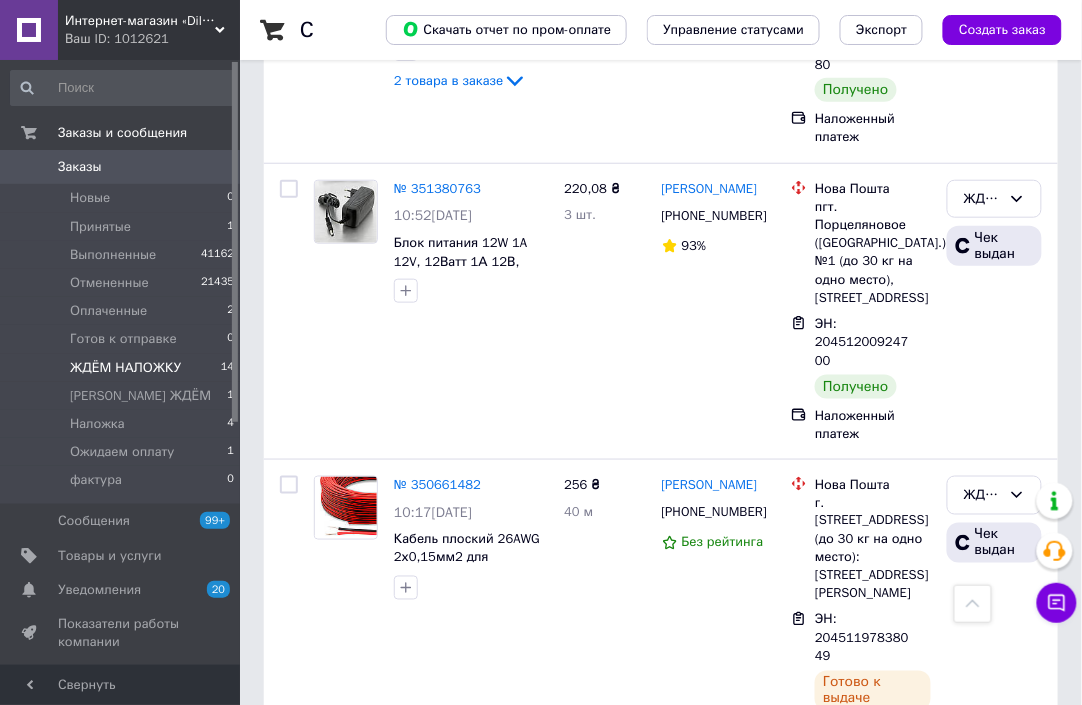 click on "Заказы" at bounding box center (80, 167) 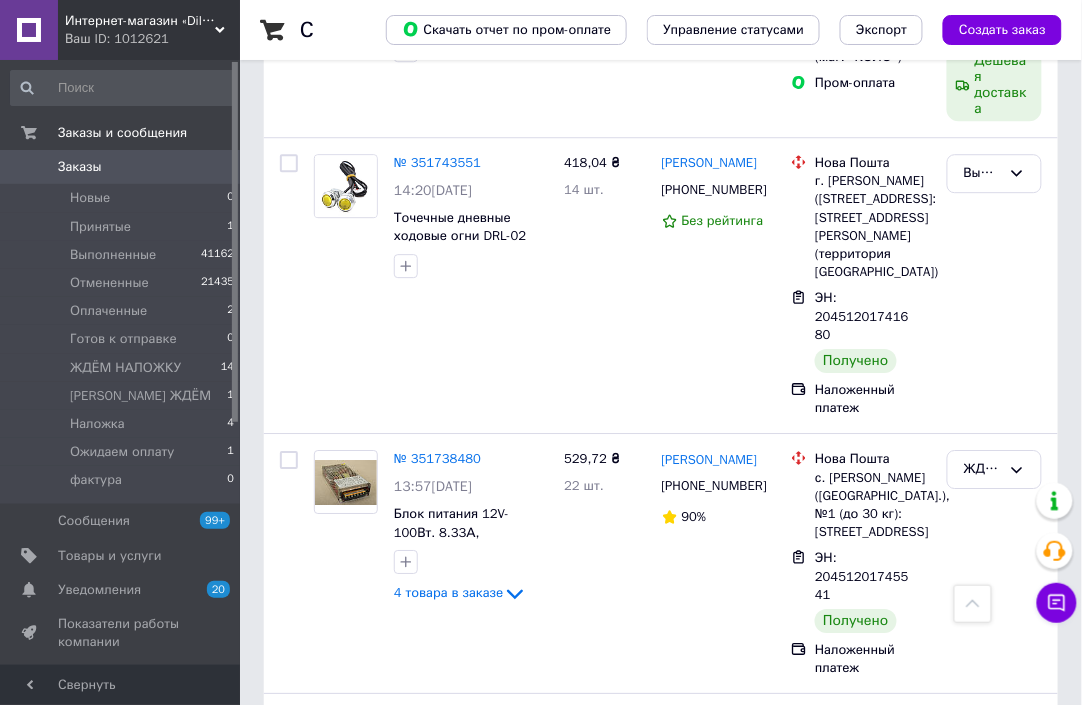scroll, scrollTop: 4667, scrollLeft: 0, axis: vertical 